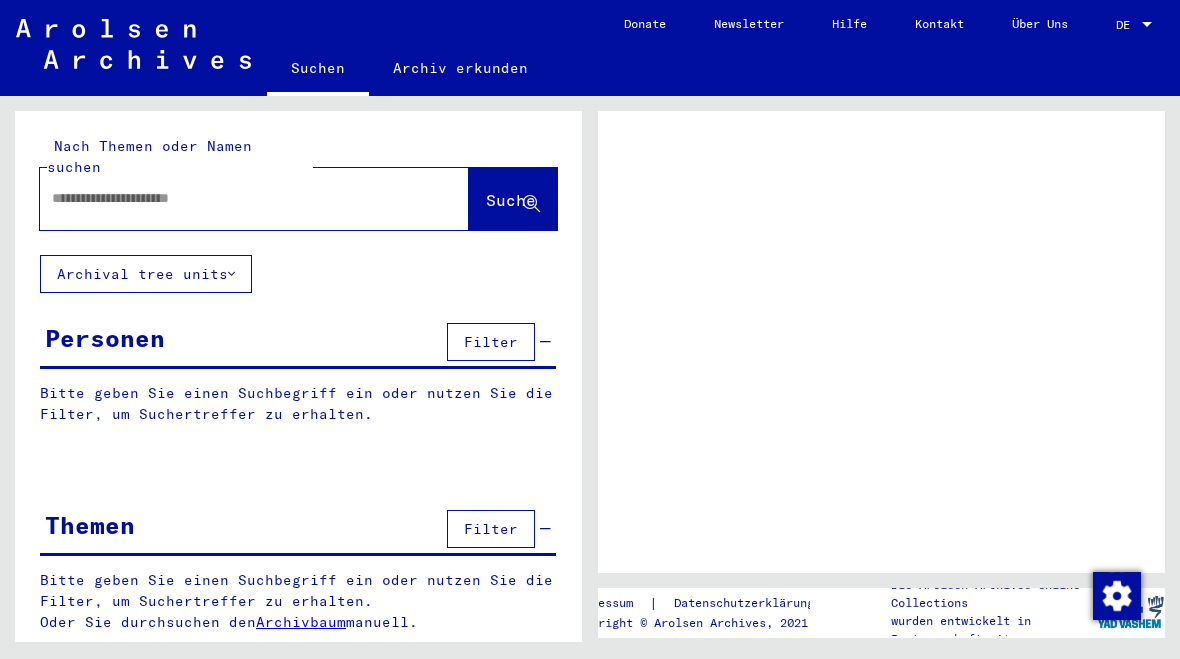 scroll, scrollTop: 0, scrollLeft: 0, axis: both 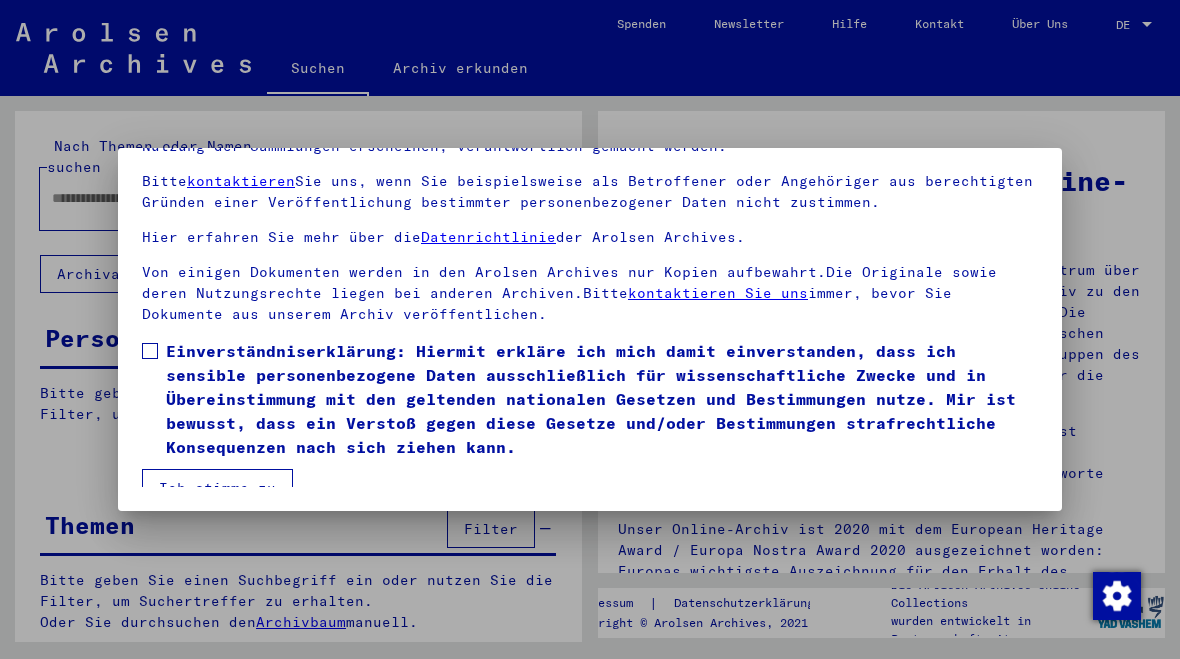 click on "Ich stimme zu" at bounding box center [217, 488] 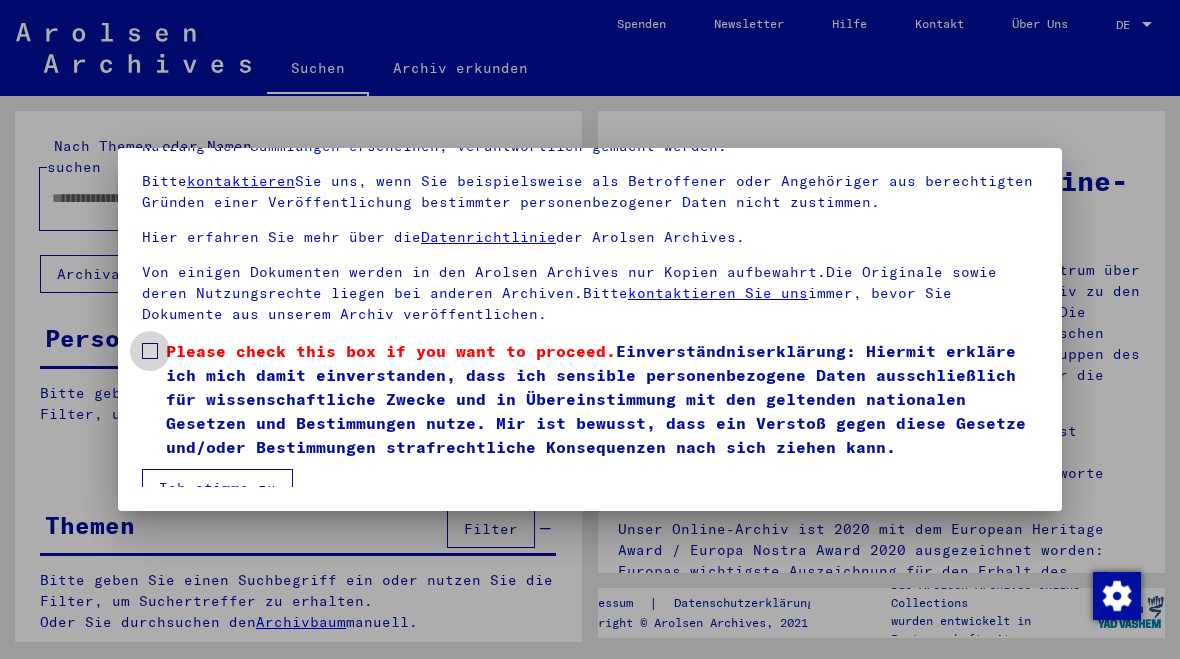 click at bounding box center (150, 351) 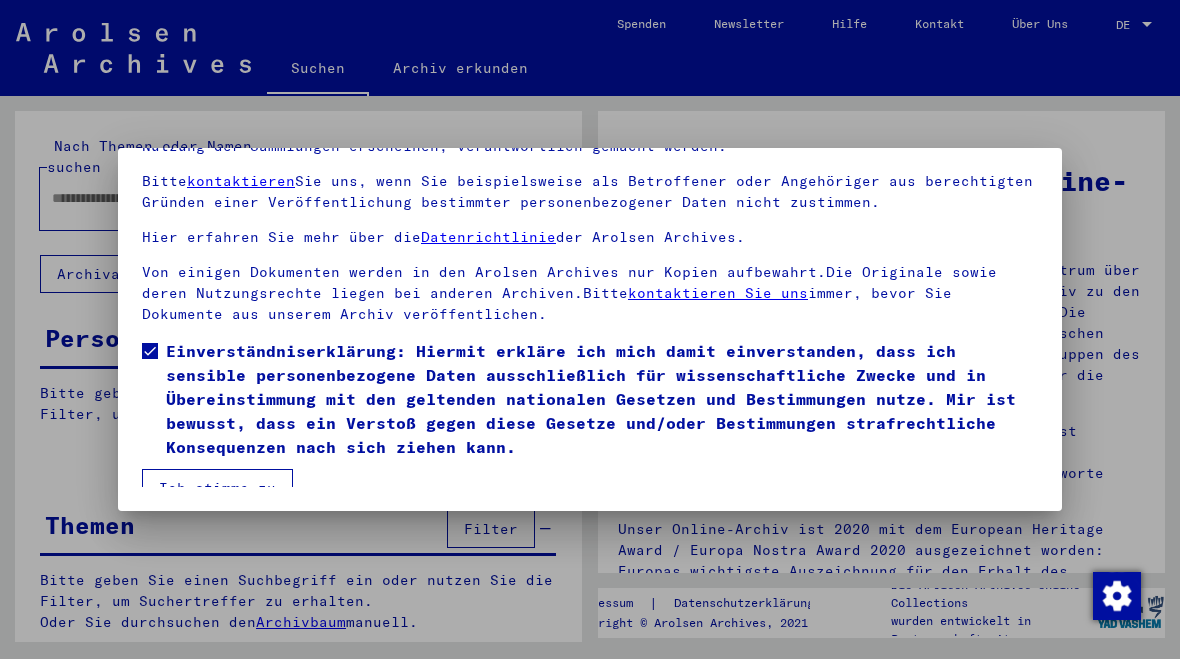 click on "Ich stimme zu" at bounding box center (217, 488) 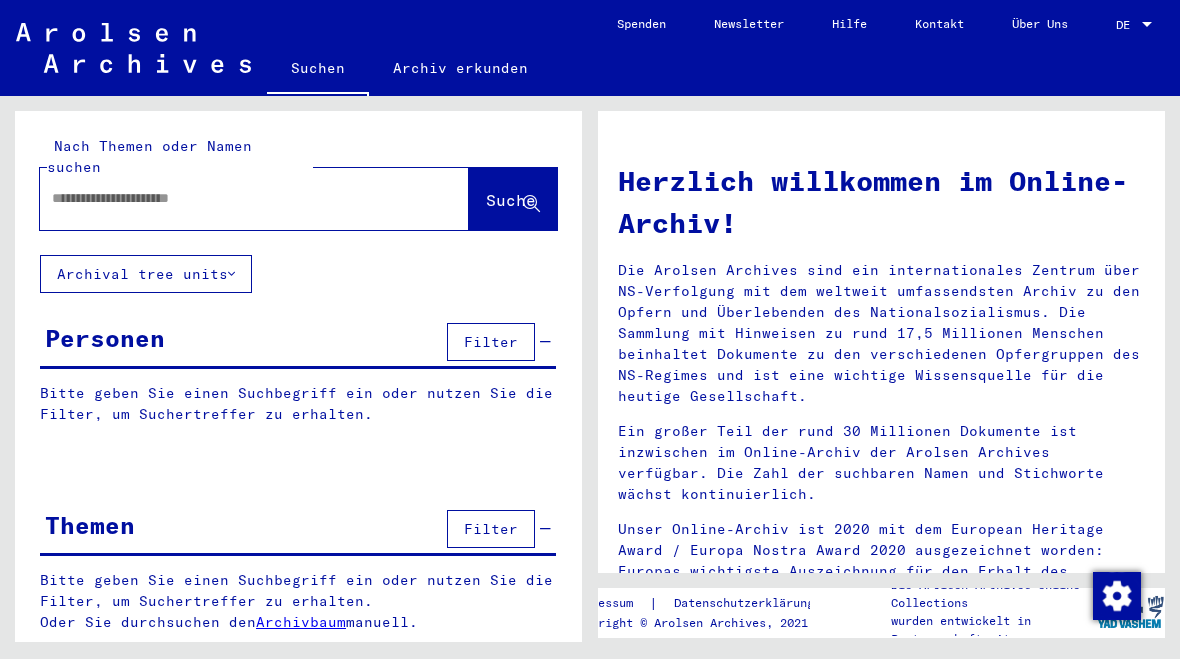 click at bounding box center [230, 198] 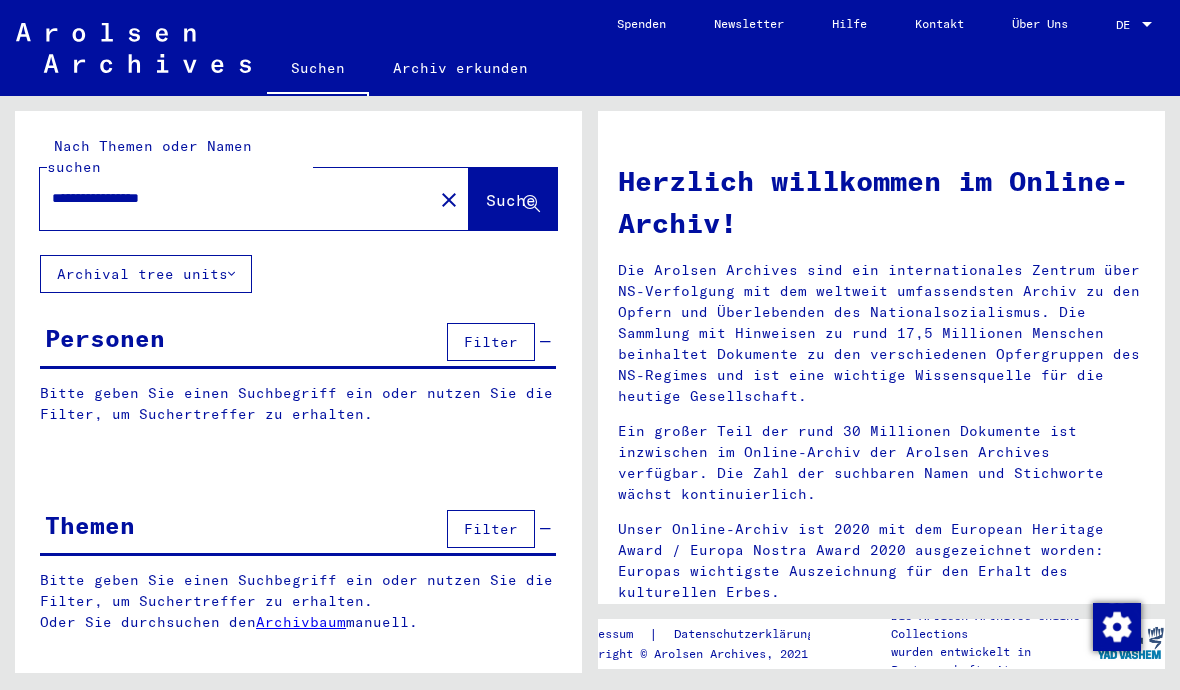 type on "**********" 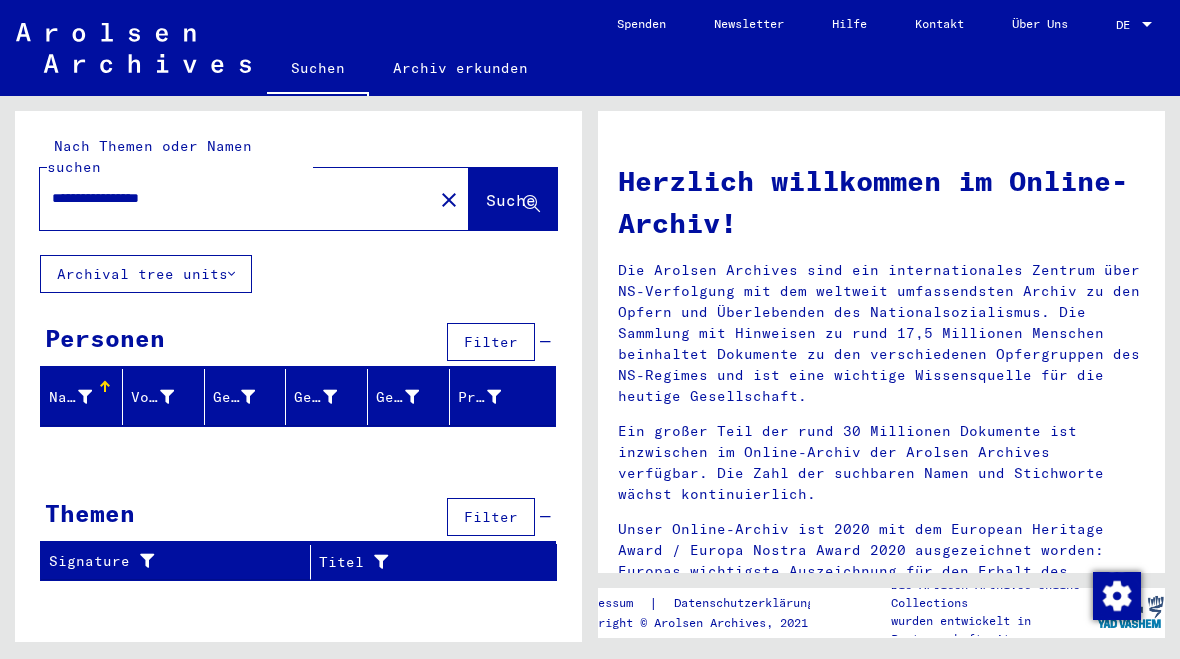 click on "Nachname" at bounding box center [85, 397] 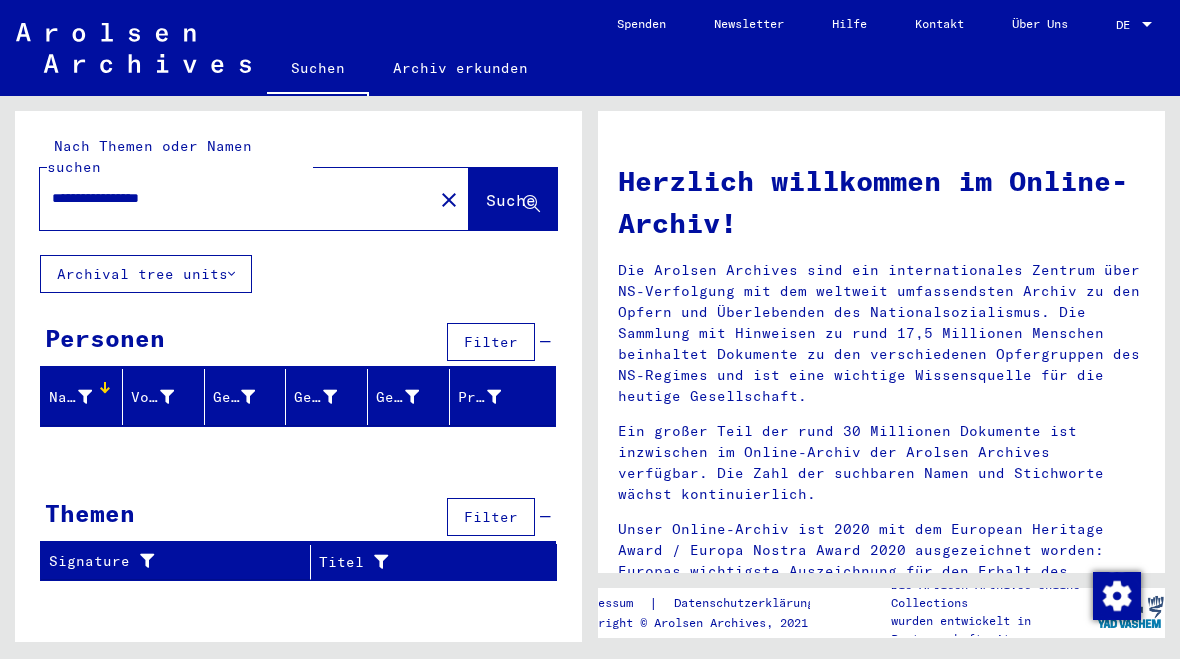 click on "Suche" 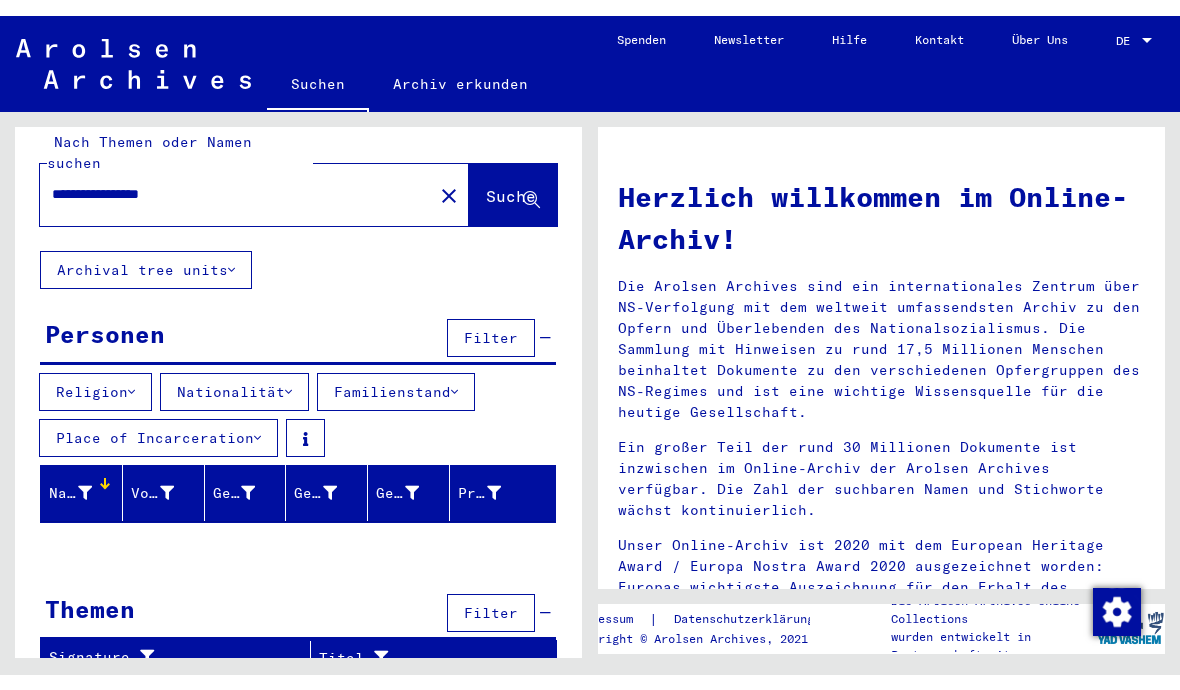 scroll, scrollTop: 19, scrollLeft: 0, axis: vertical 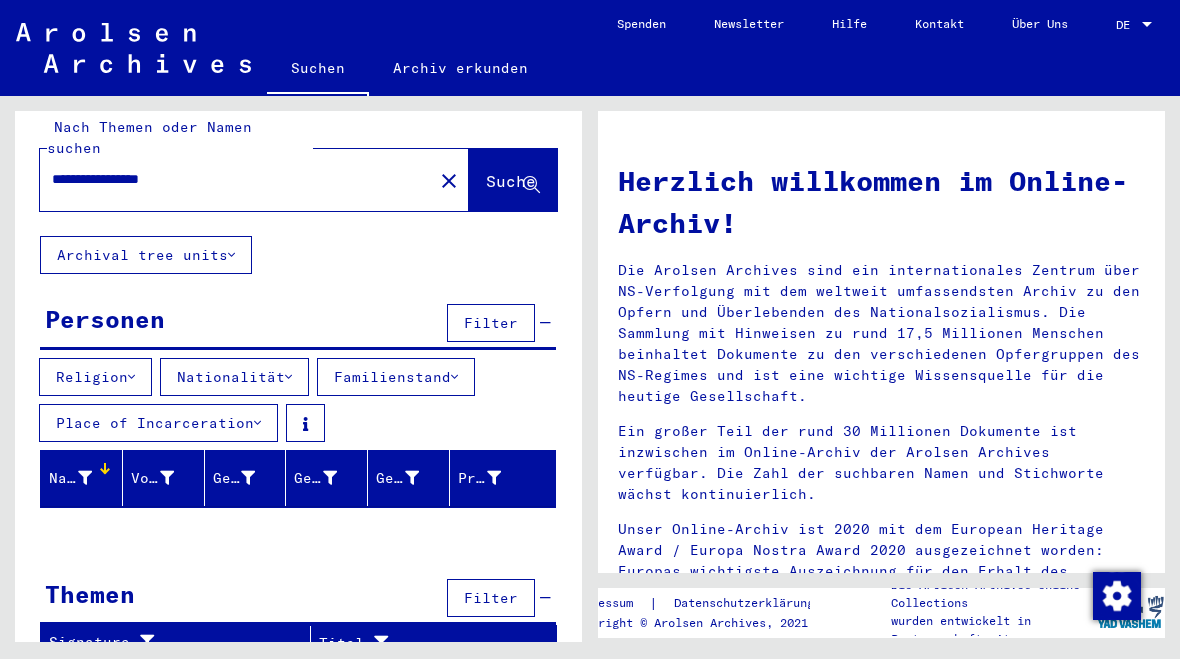 click on "**********" at bounding box center (230, 179) 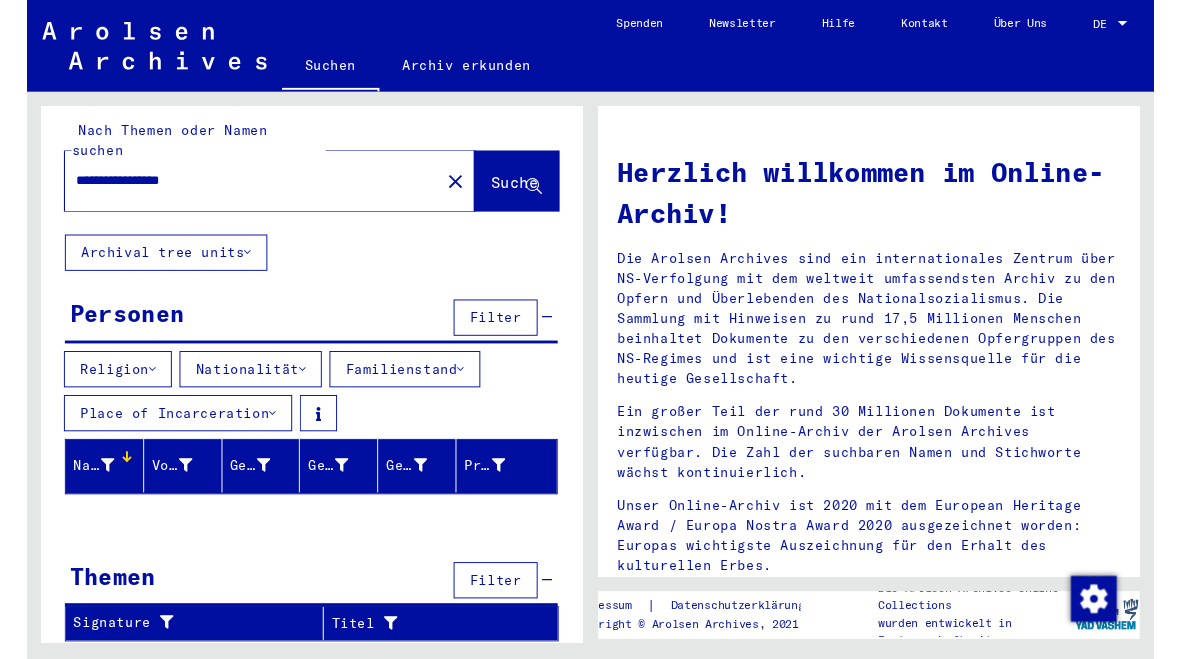 scroll, scrollTop: 0, scrollLeft: 0, axis: both 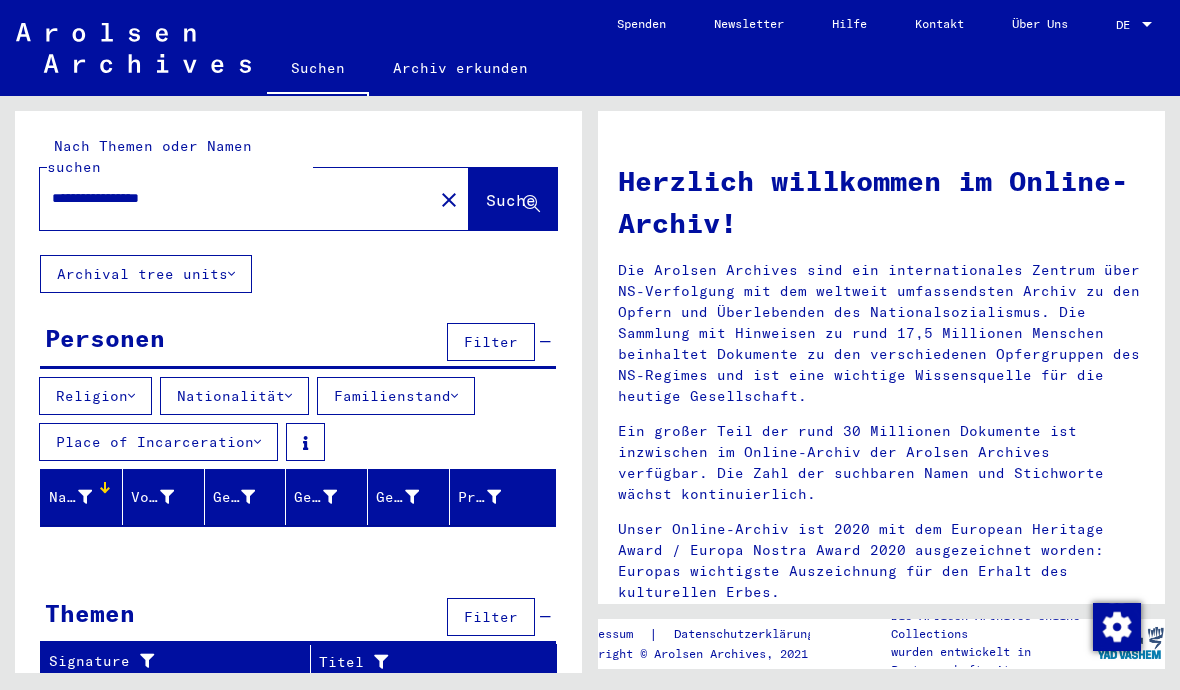 click on "close" 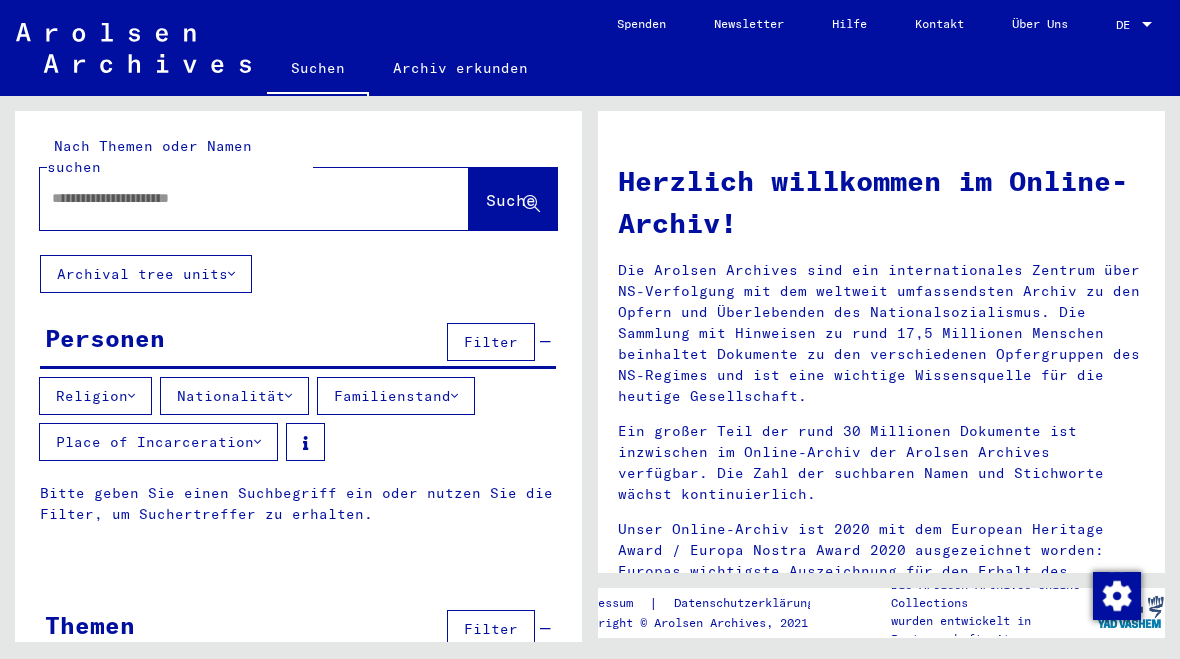 click at bounding box center [230, 198] 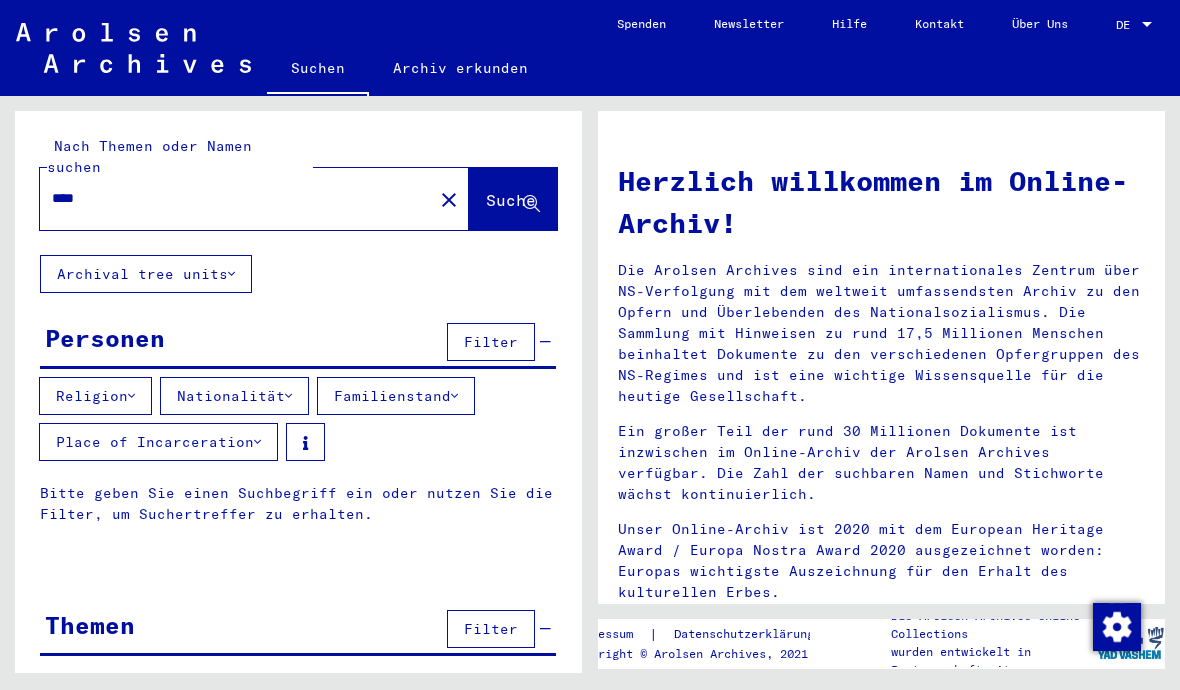 click on "Suche" 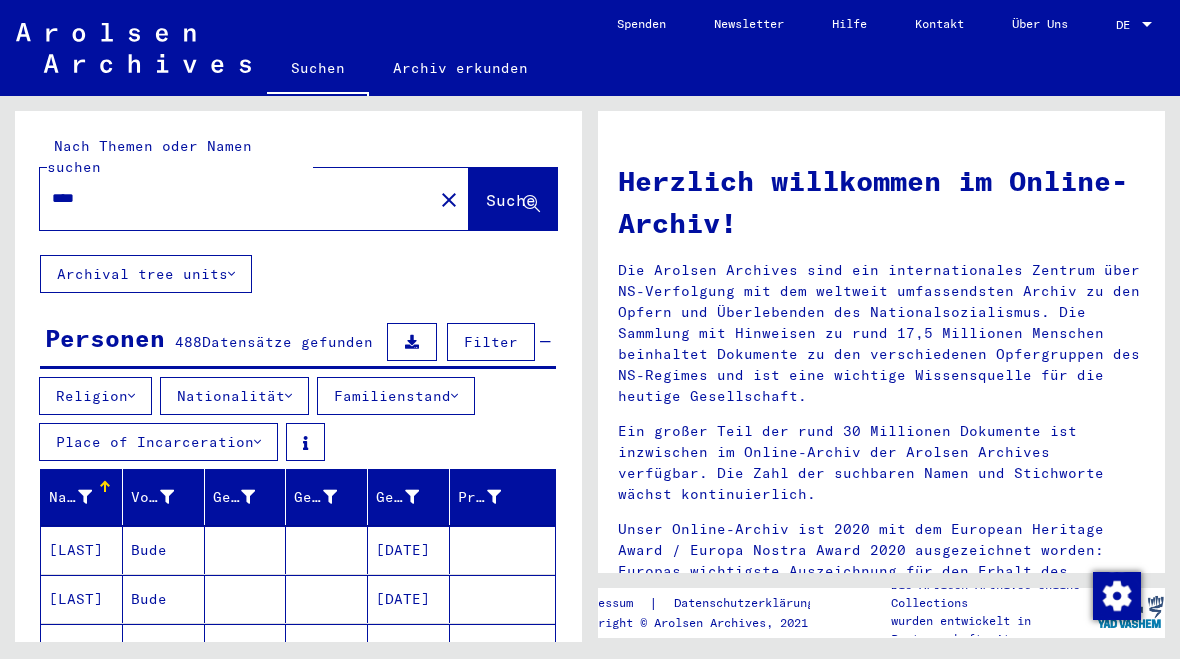 scroll, scrollTop: 0, scrollLeft: 0, axis: both 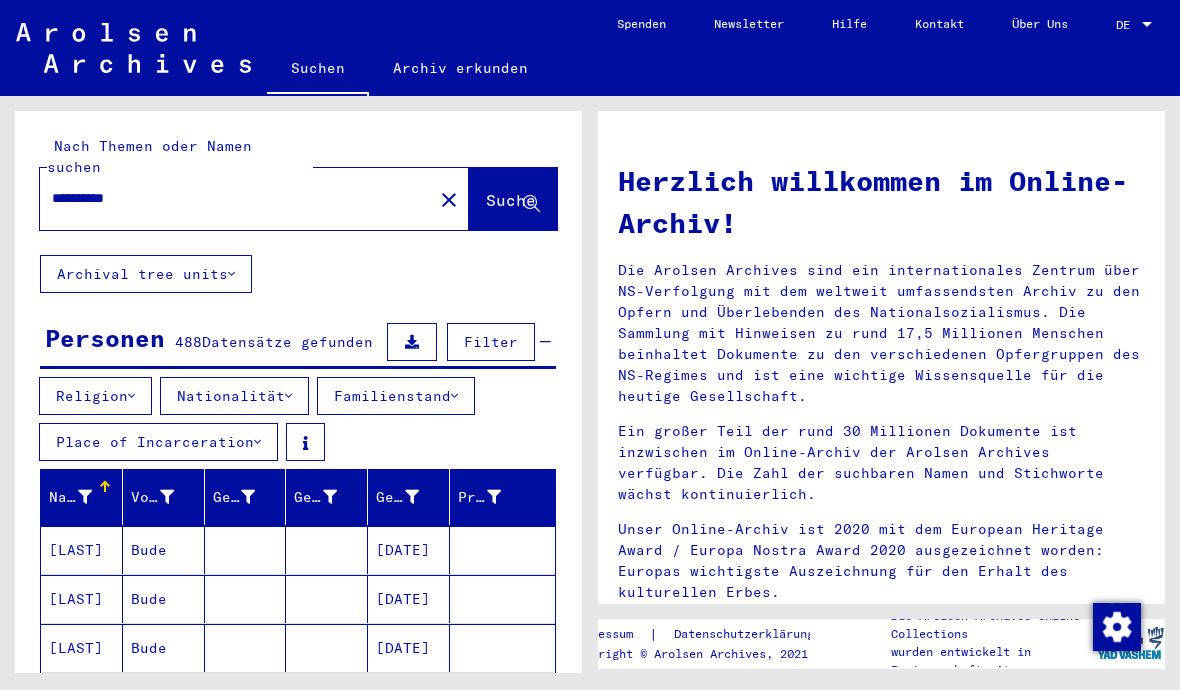 click on "Suche" 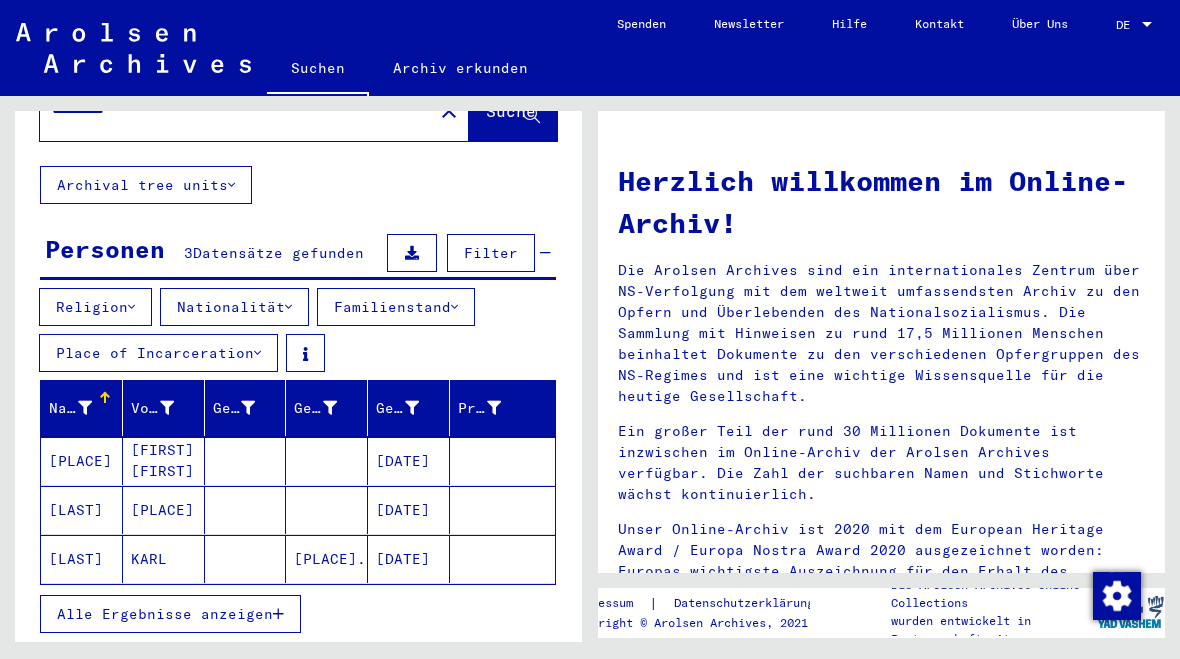 scroll, scrollTop: 88, scrollLeft: 0, axis: vertical 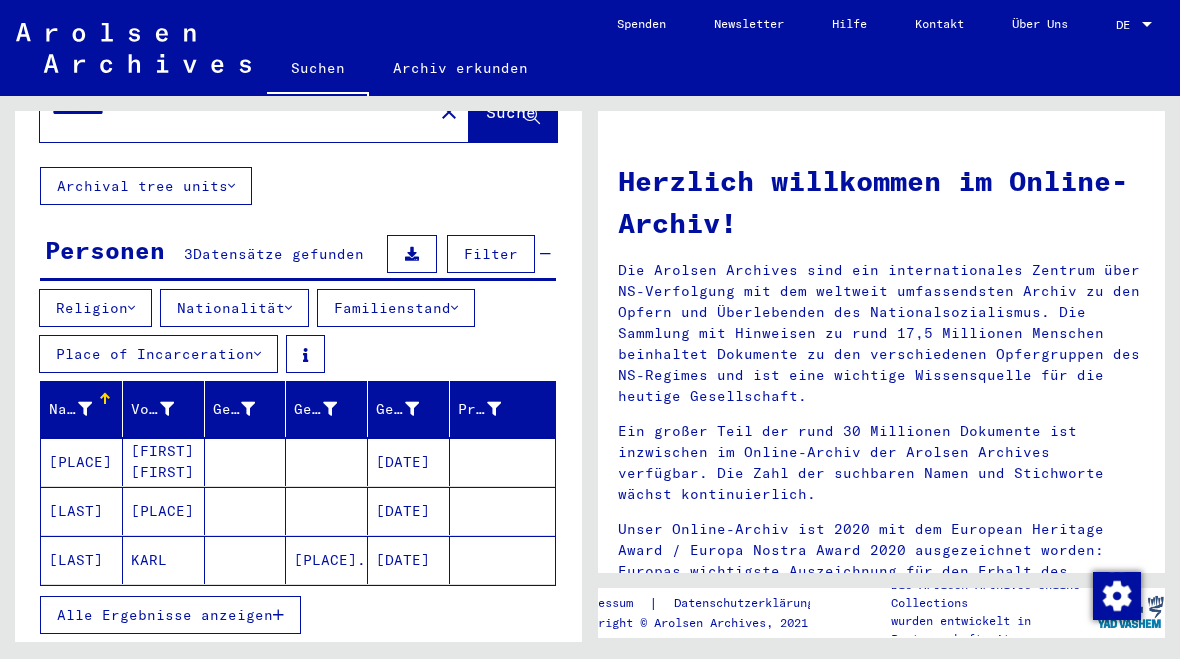 click on "[PLACE]" at bounding box center [82, 511] 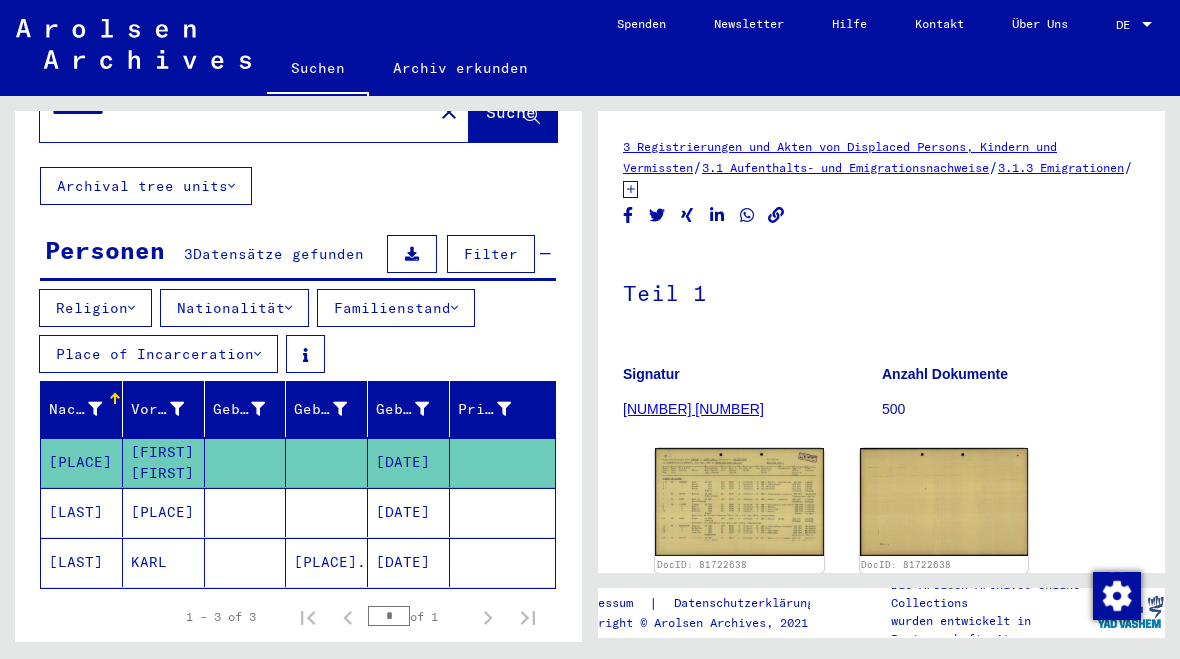 scroll, scrollTop: 0, scrollLeft: 0, axis: both 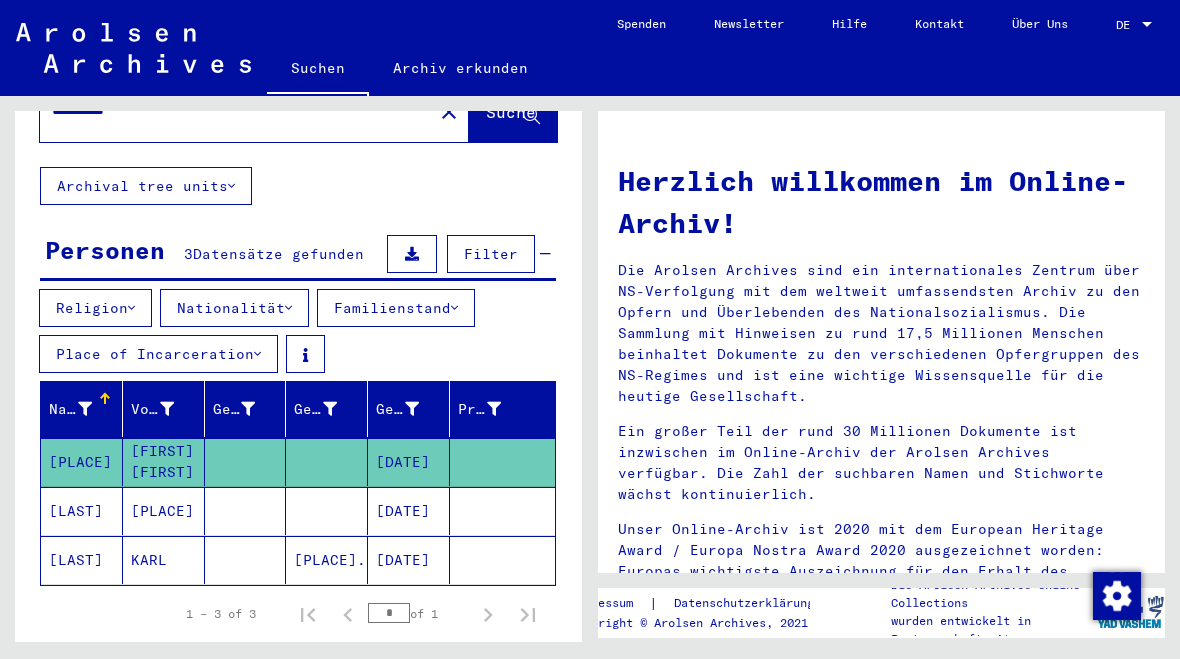 click on "Herzlich willkommen im Online-Archiv!
Die Arolsen Archives sind ein internationales Zentrum über NS-Verfolgung mit dem weltweit umfassendsten Archiv zu den Opfern und Überlebenden des Nationalsozialismus. Die Sammlung mit Hinweisen zu rund 17,5 Millionen Menschen beinhaltet Dokumente zu den verschiedenen Opfergruppen des NS-Regimes und ist eine wichtige Wissensquelle für die heutige Gesellschaft.
Ein großer Teil der rund 30 Millionen Dokumente ist inzwischen im Online-Archiv der Arolsen Archives verfügbar. Die Zahl der suchbaren Namen und Stichworte wächst kontinuierlich.
Unser Online-Archiv ist 2020 mit dem European Heritage Award / Europa Nostra Award 2020 ausgezeichnet worden: Europas wichtigste Auszeichnung für den Erhalt des kulturellen Erbes." 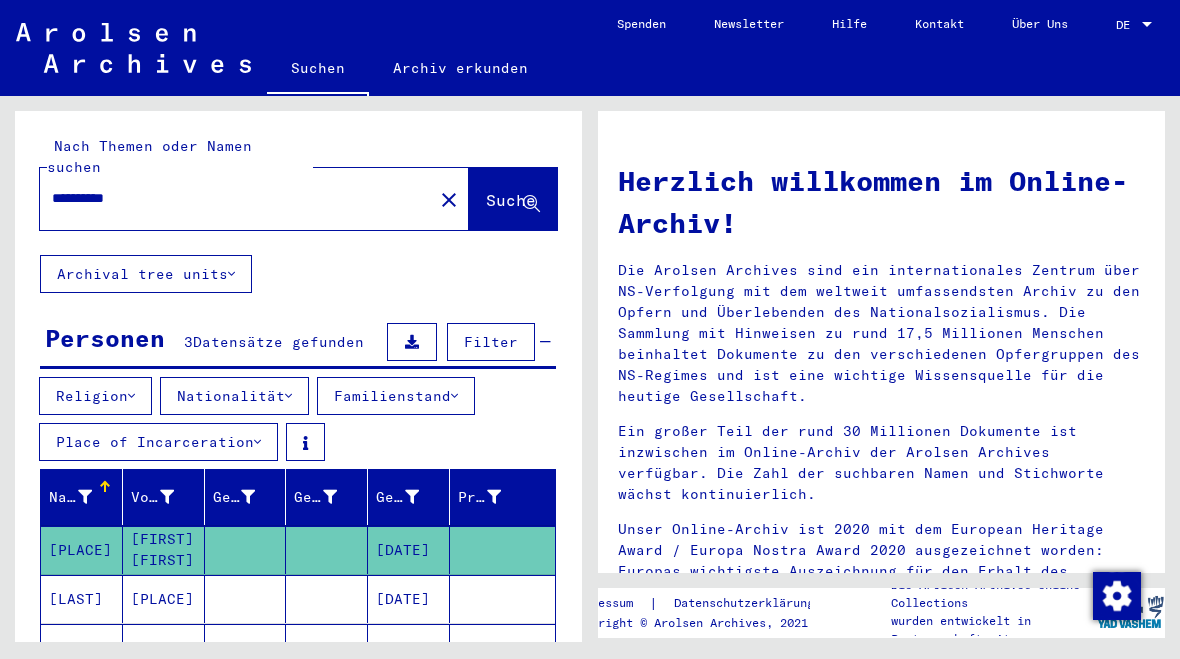 scroll, scrollTop: 0, scrollLeft: 0, axis: both 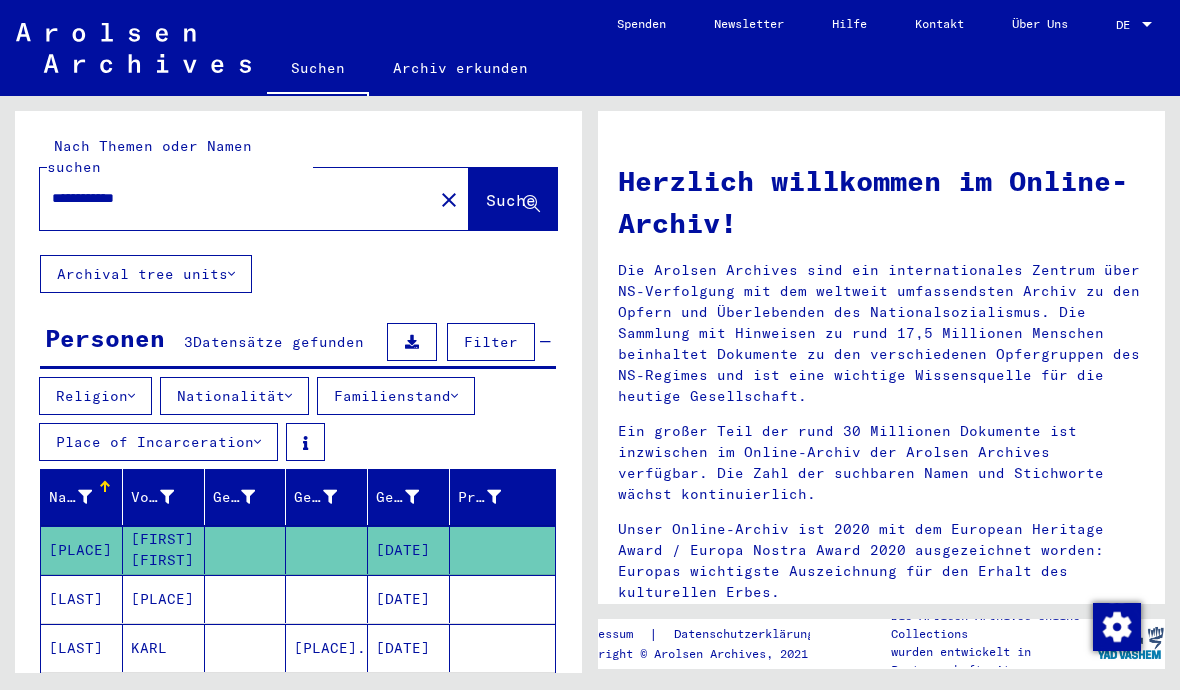type on "**********" 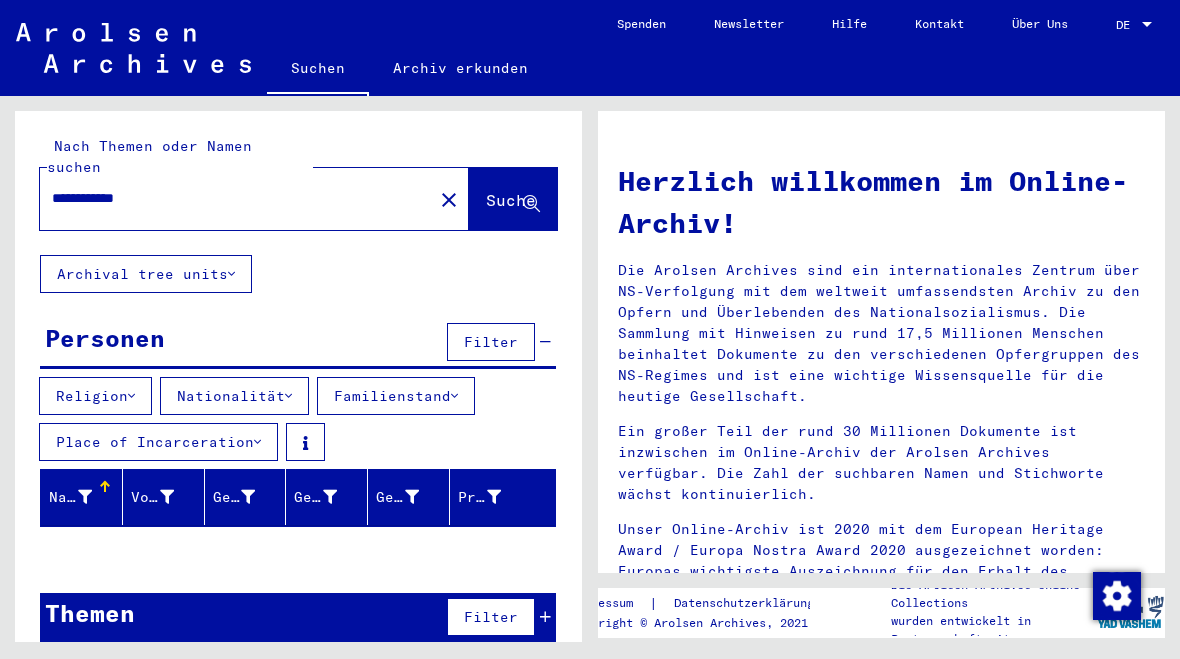 click on "close" 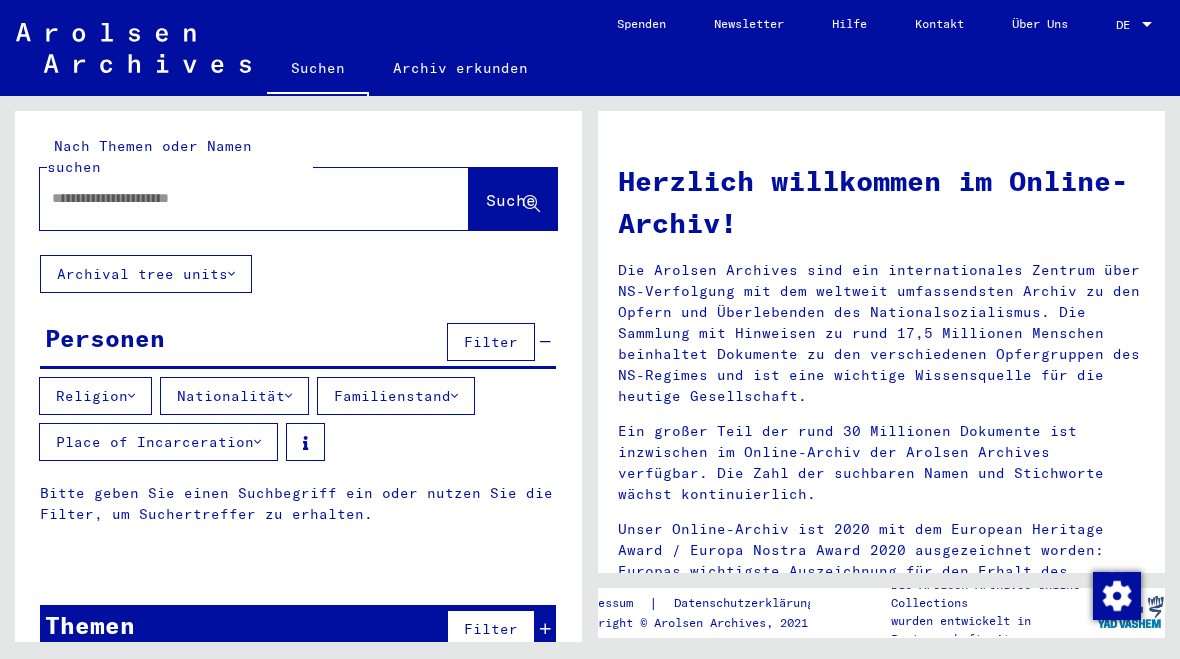 click at bounding box center [230, 198] 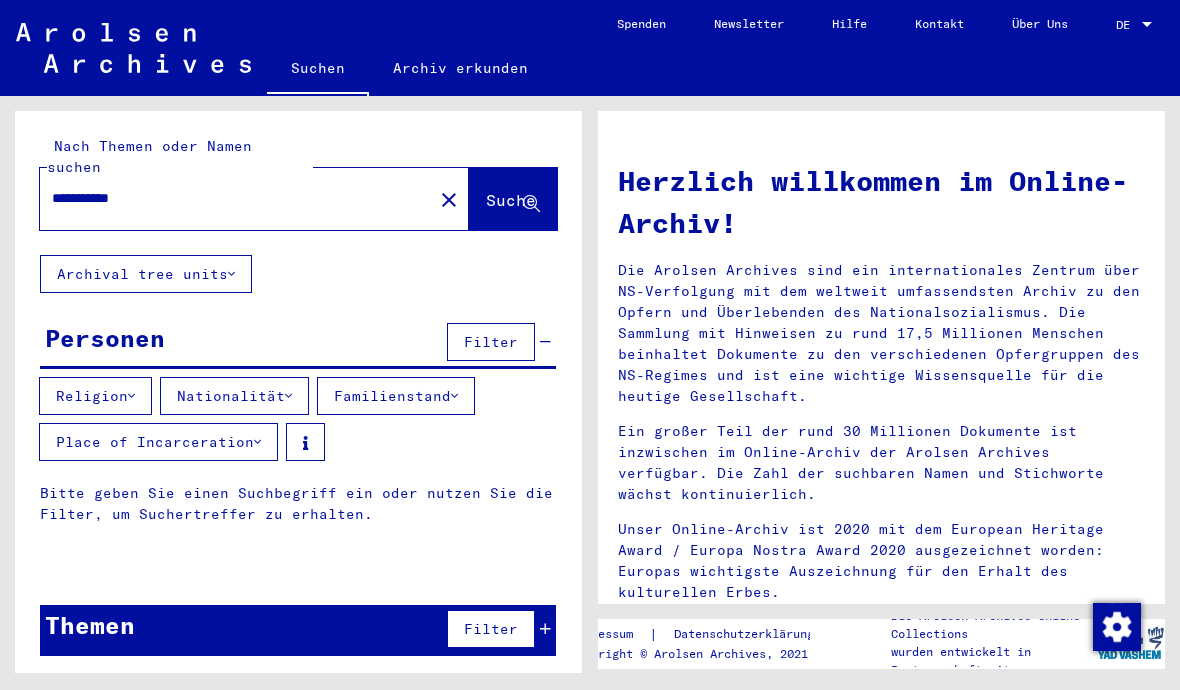 click on "Suche" 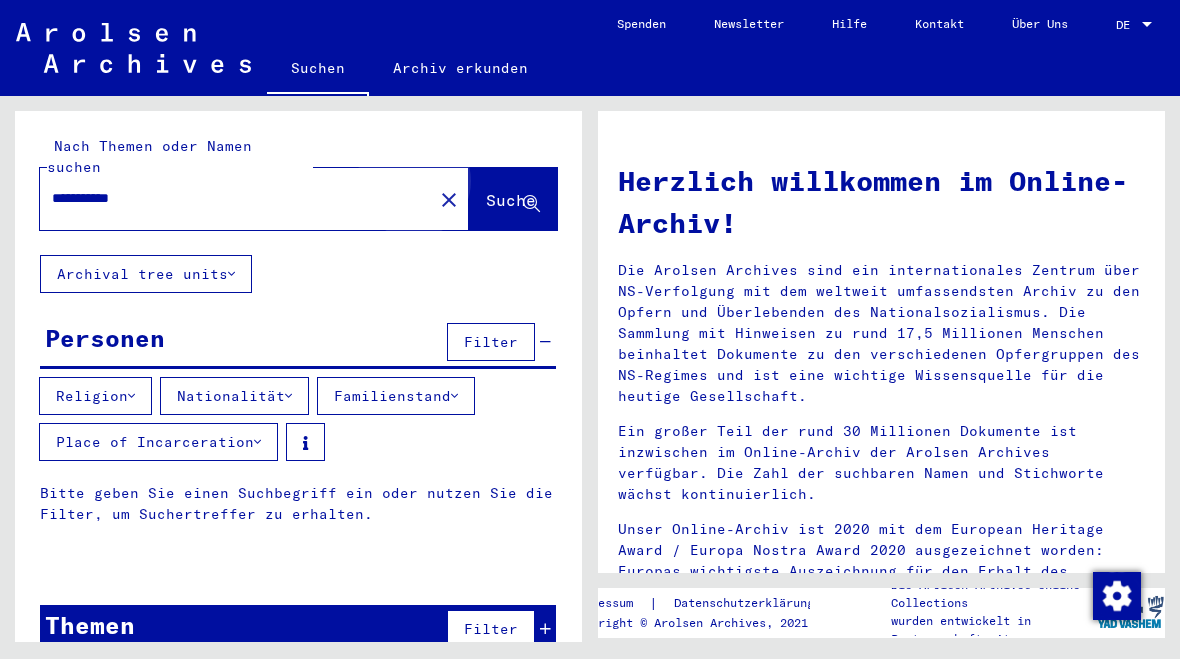 click on "Suche" 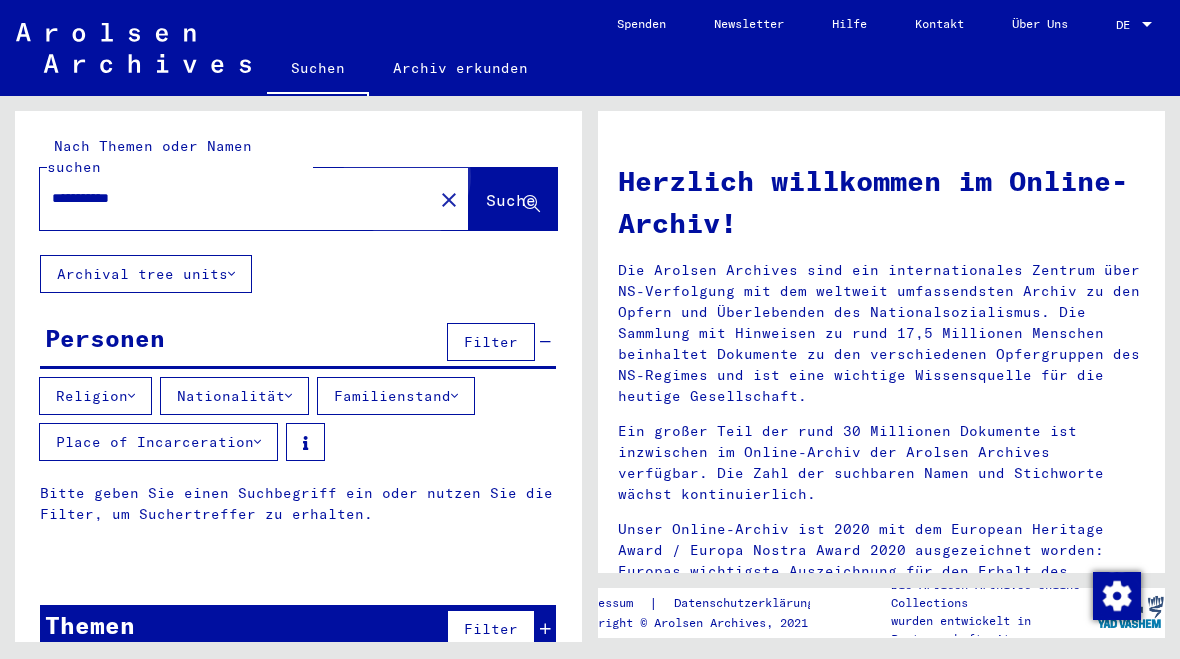 click on "Suche" 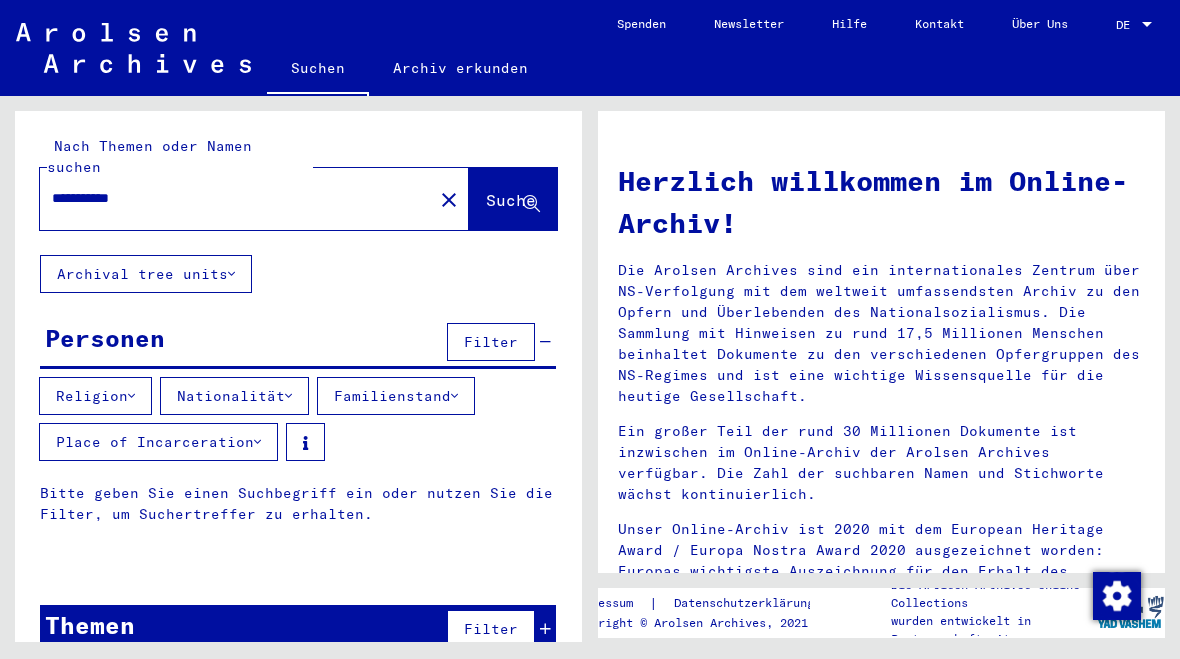 click on "**********" at bounding box center (230, 198) 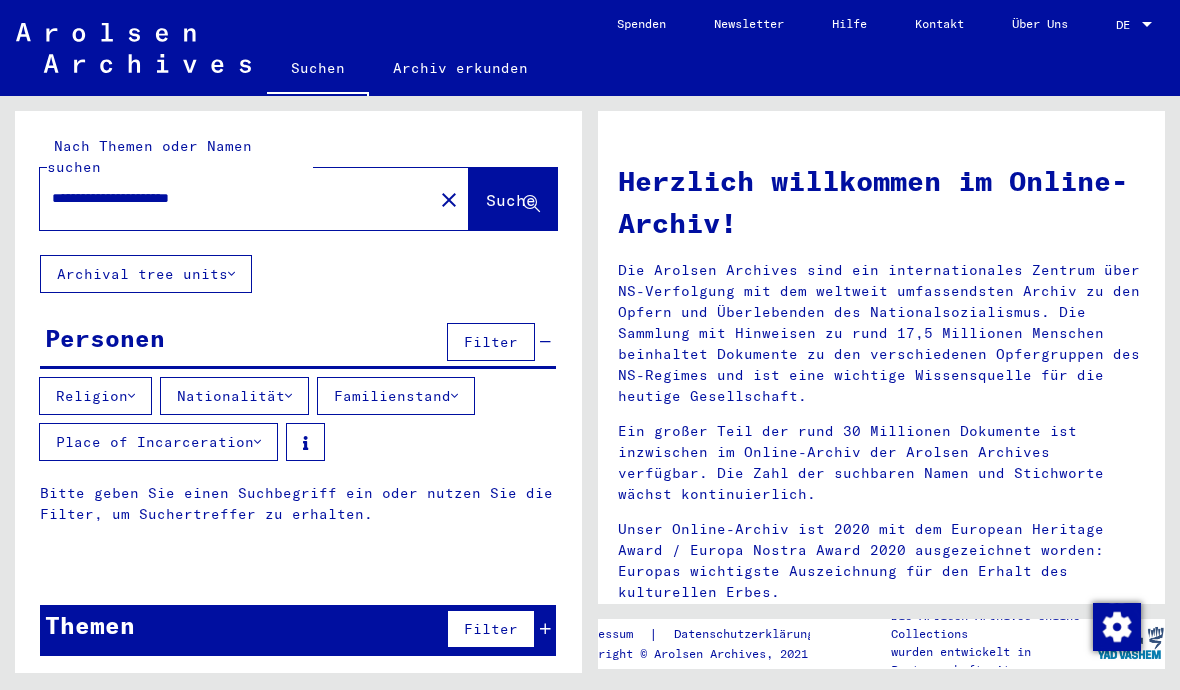type on "**********" 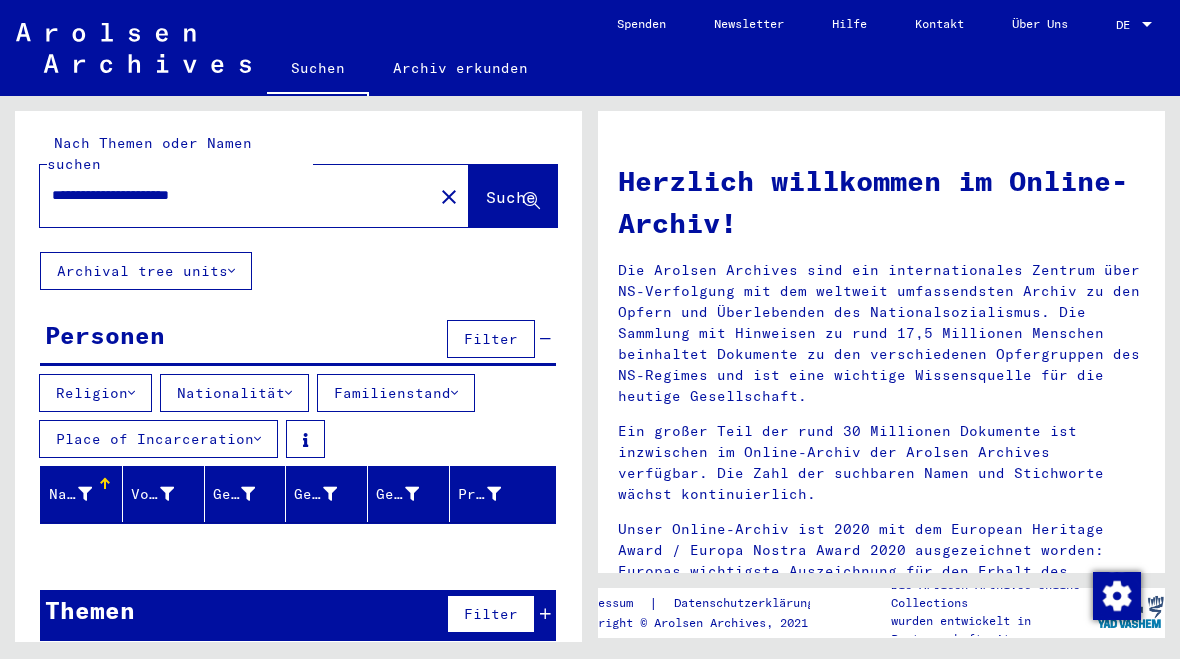 scroll, scrollTop: 3, scrollLeft: 0, axis: vertical 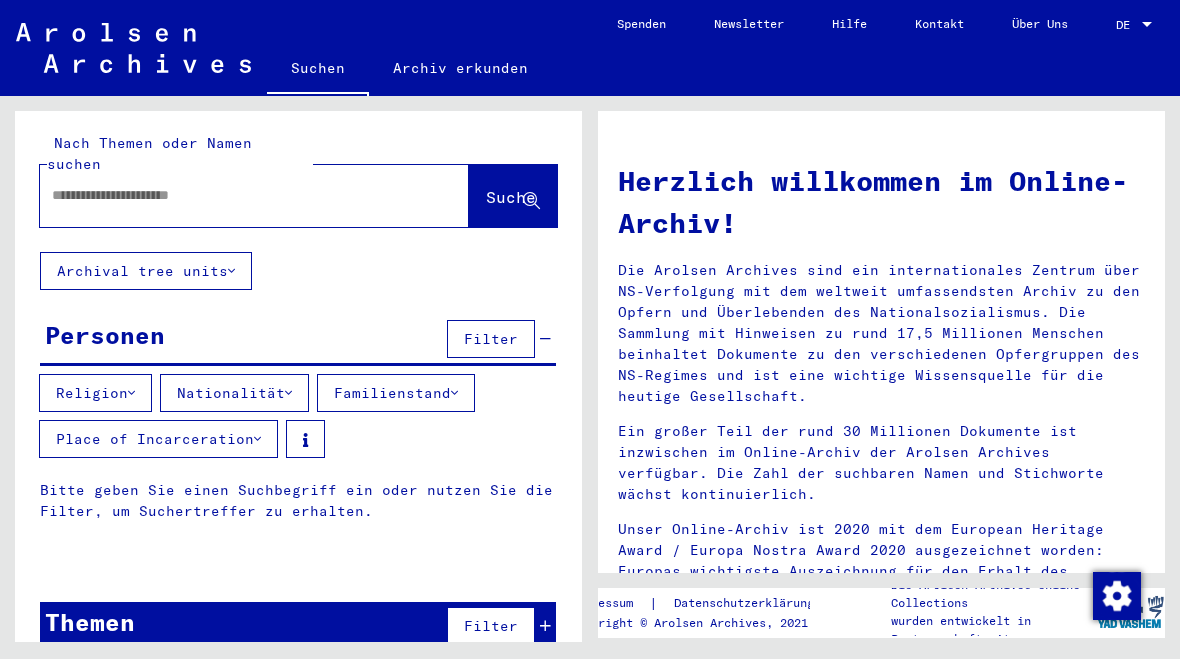 click on "Archival tree units" 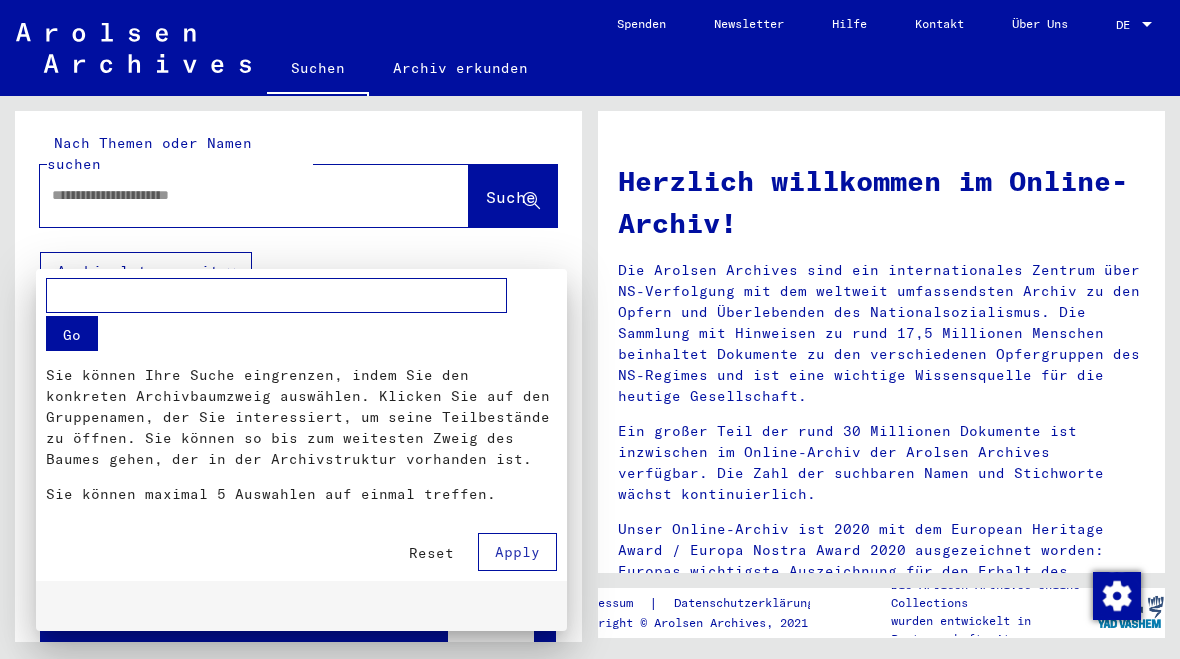 click at bounding box center (590, 329) 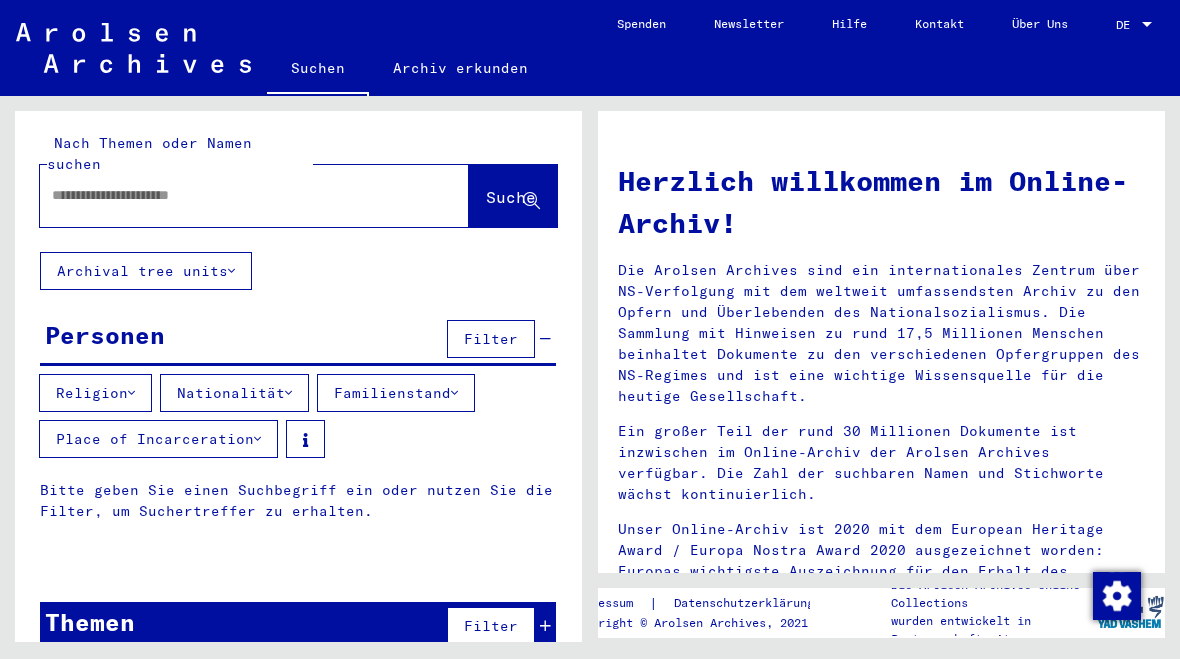 click at bounding box center (230, 195) 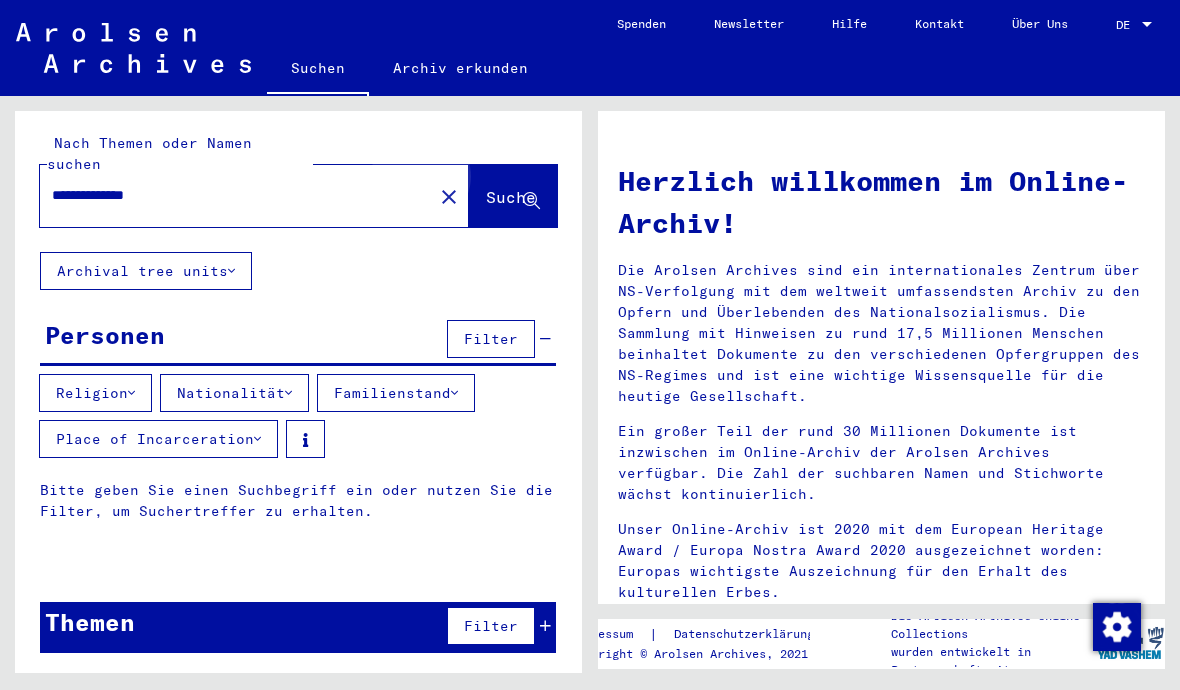 click on "Suche" 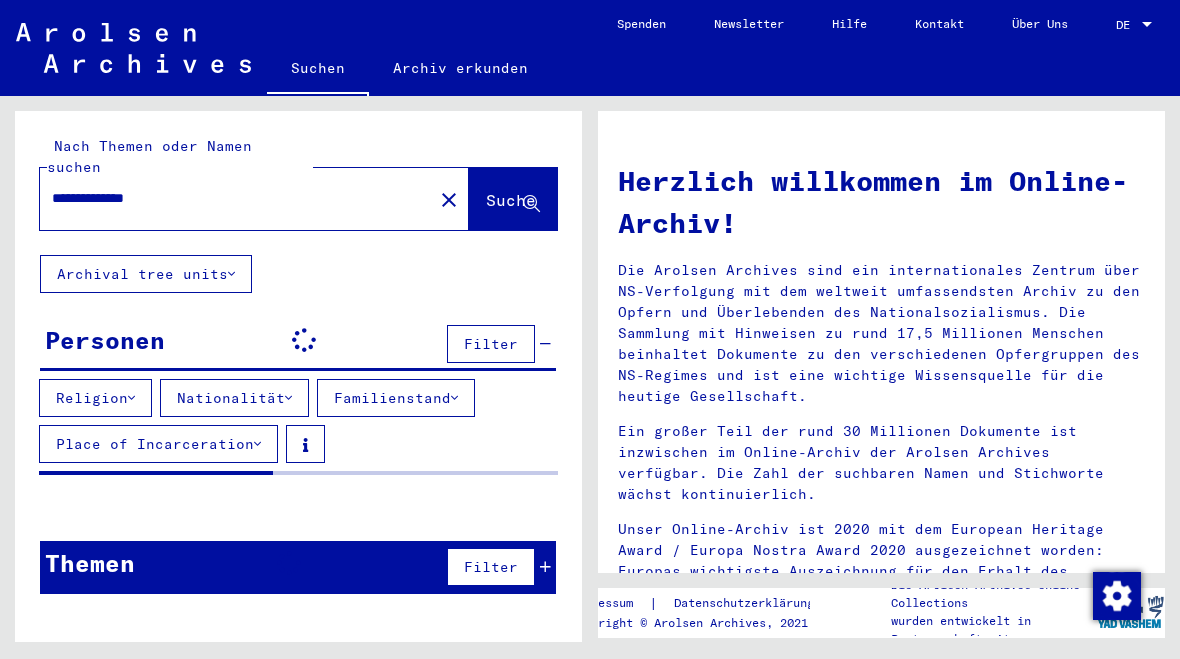 scroll, scrollTop: 0, scrollLeft: 0, axis: both 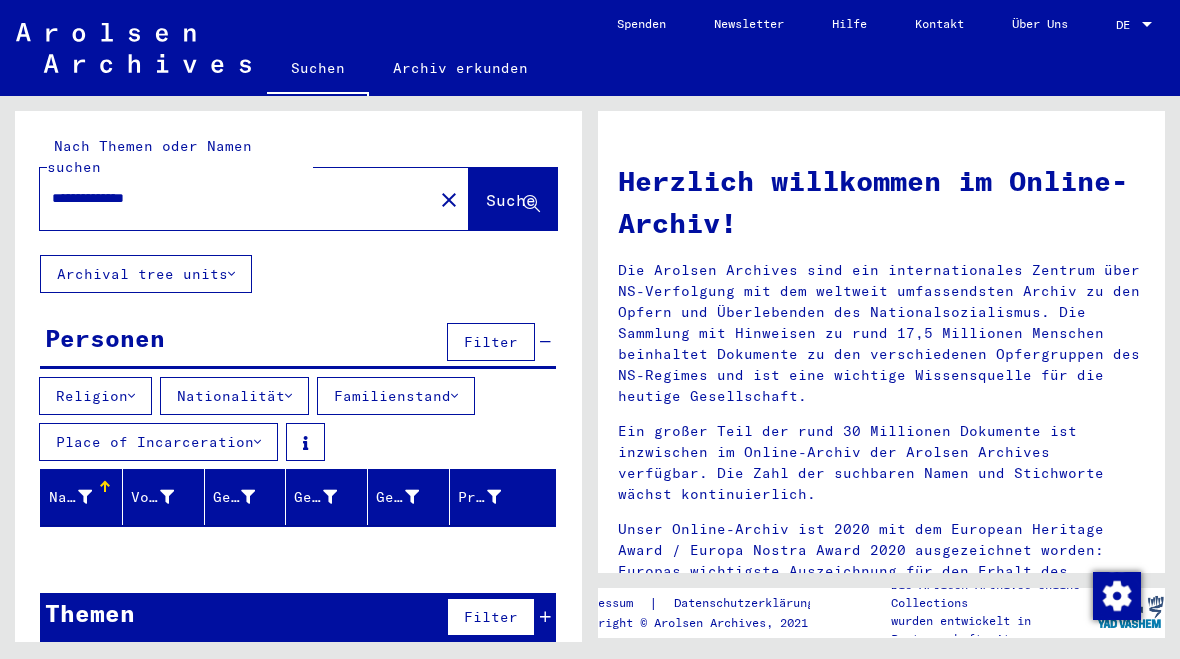 click on "**********" at bounding box center [230, 198] 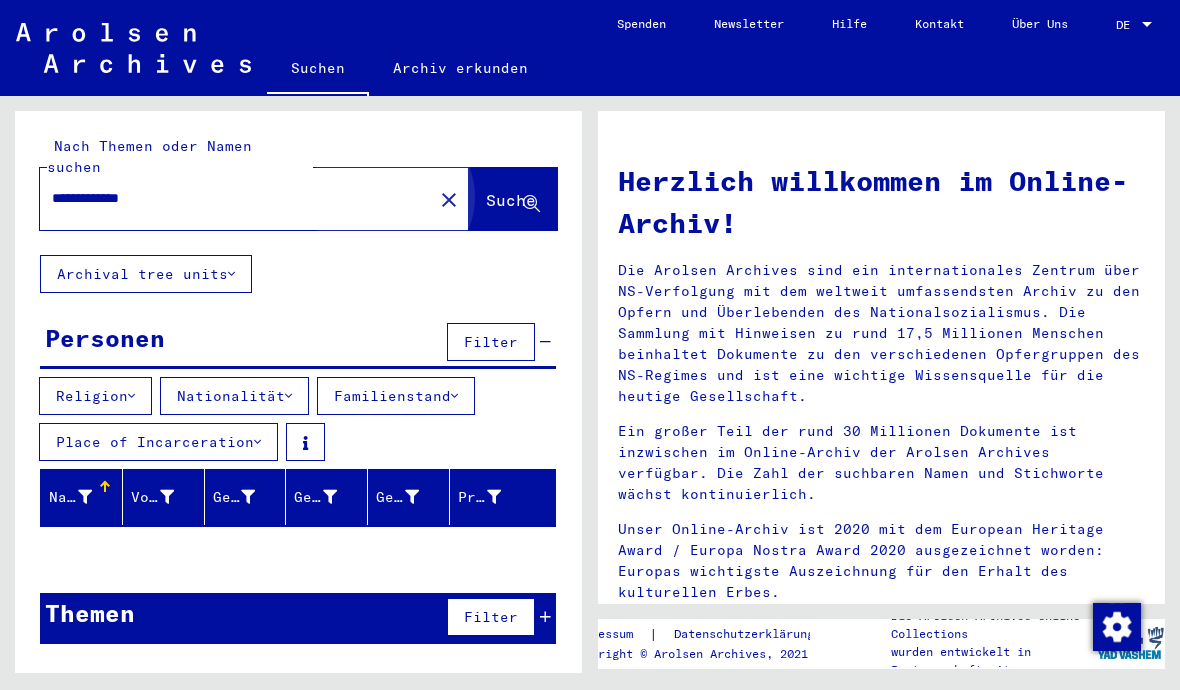 type on "**********" 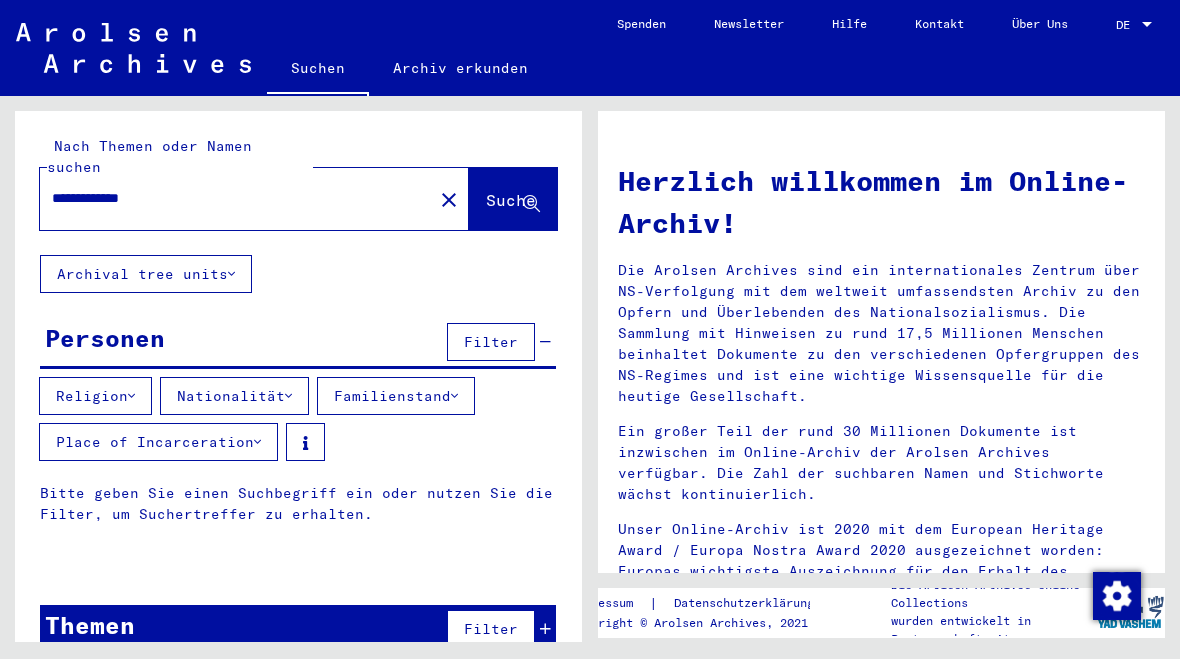 click on "Suche" 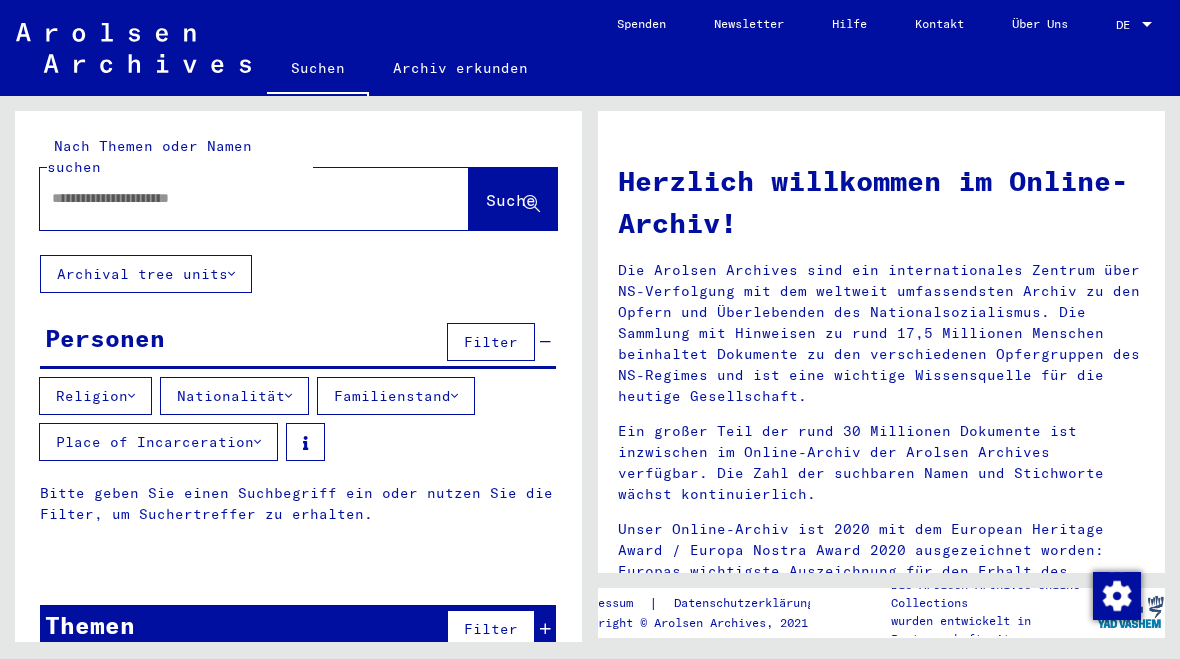 click at bounding box center (230, 198) 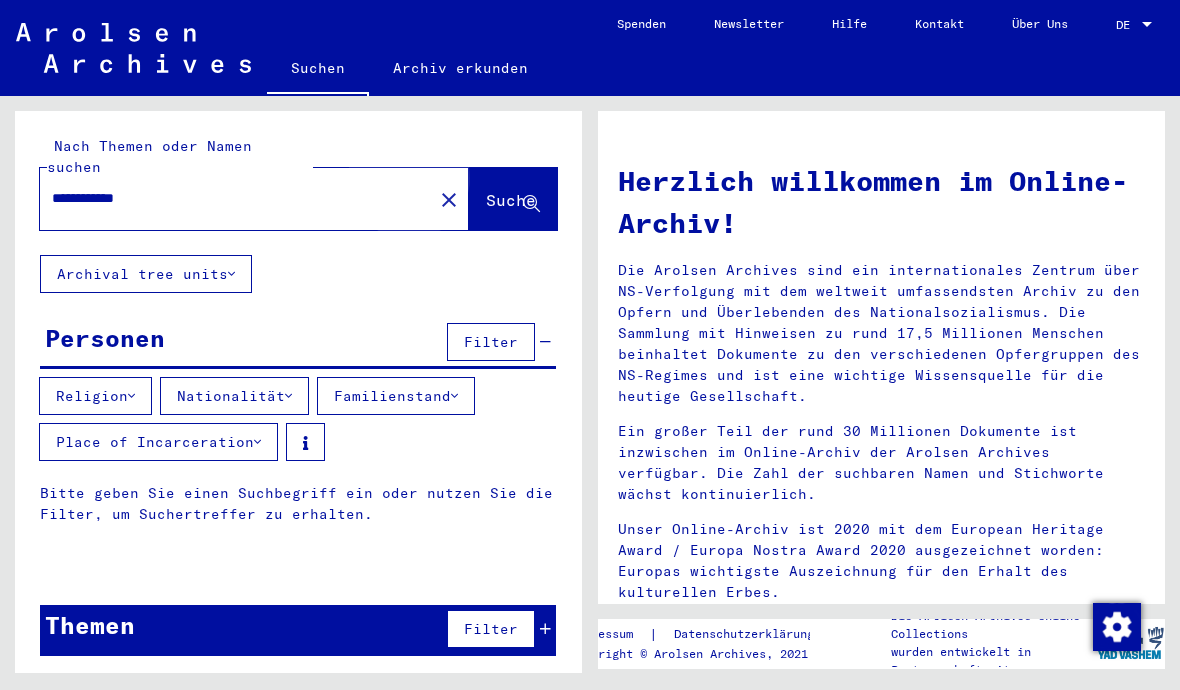type on "**********" 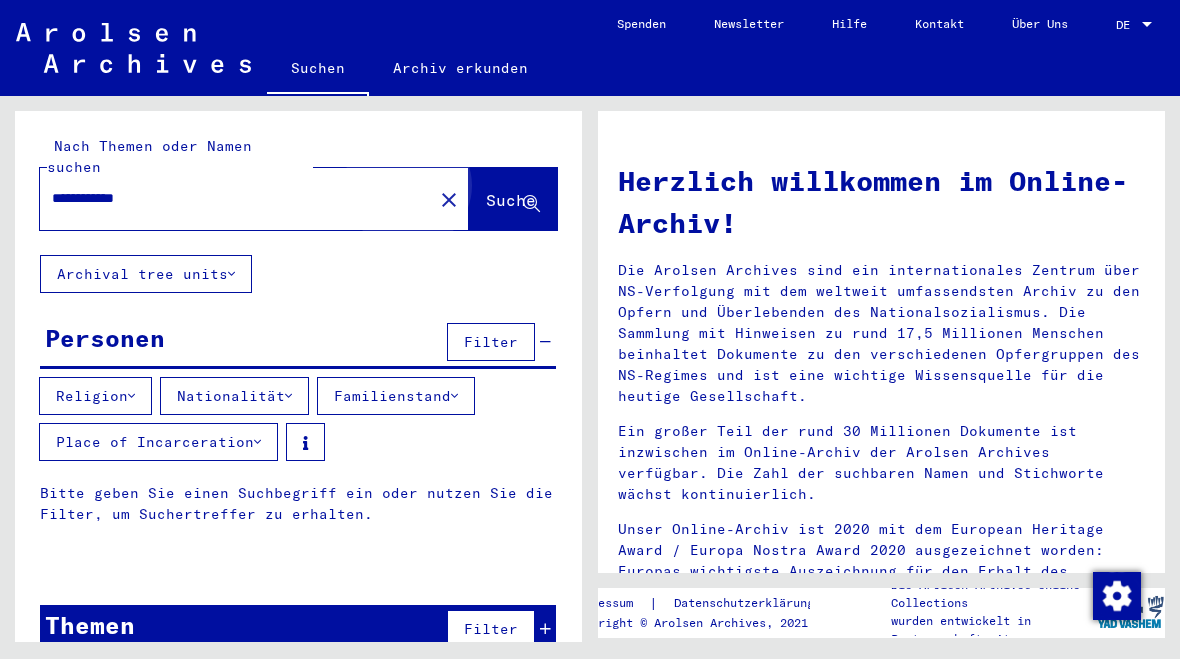 click on "Suche" 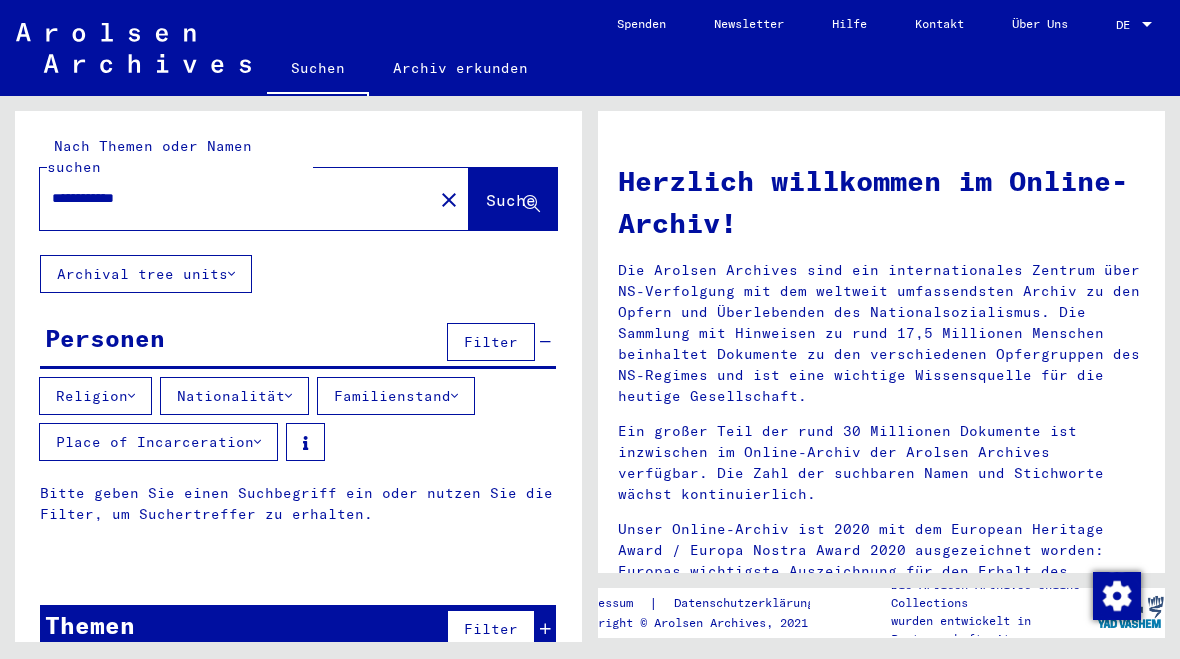 click on "Suche" 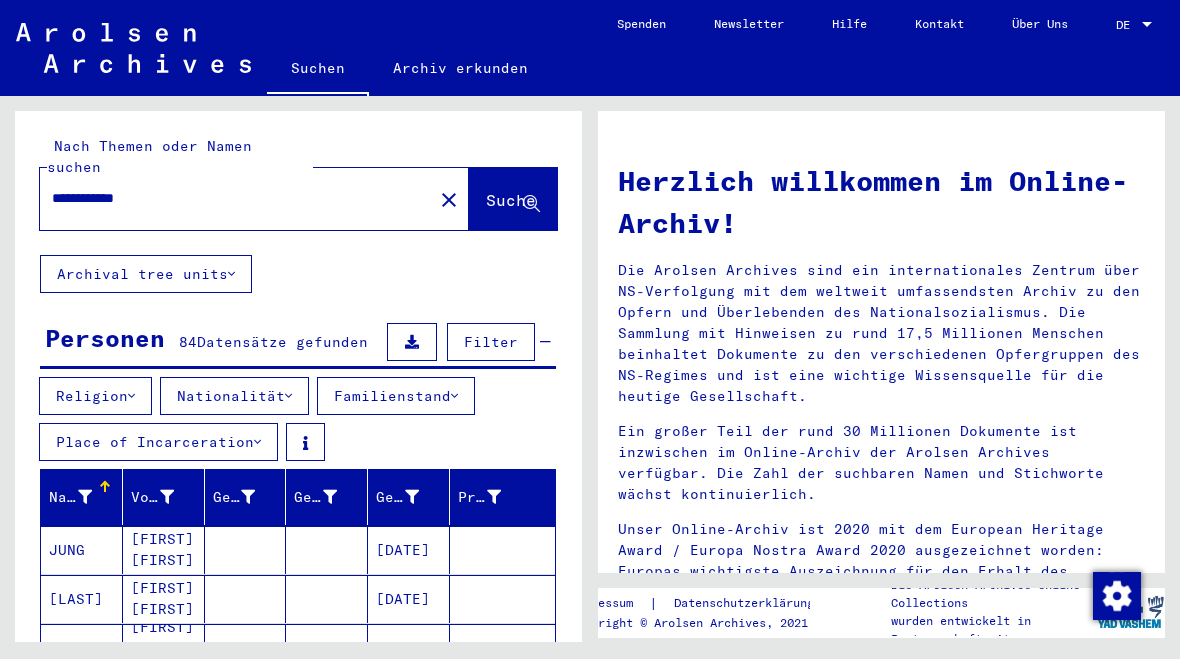 scroll, scrollTop: 0, scrollLeft: 0, axis: both 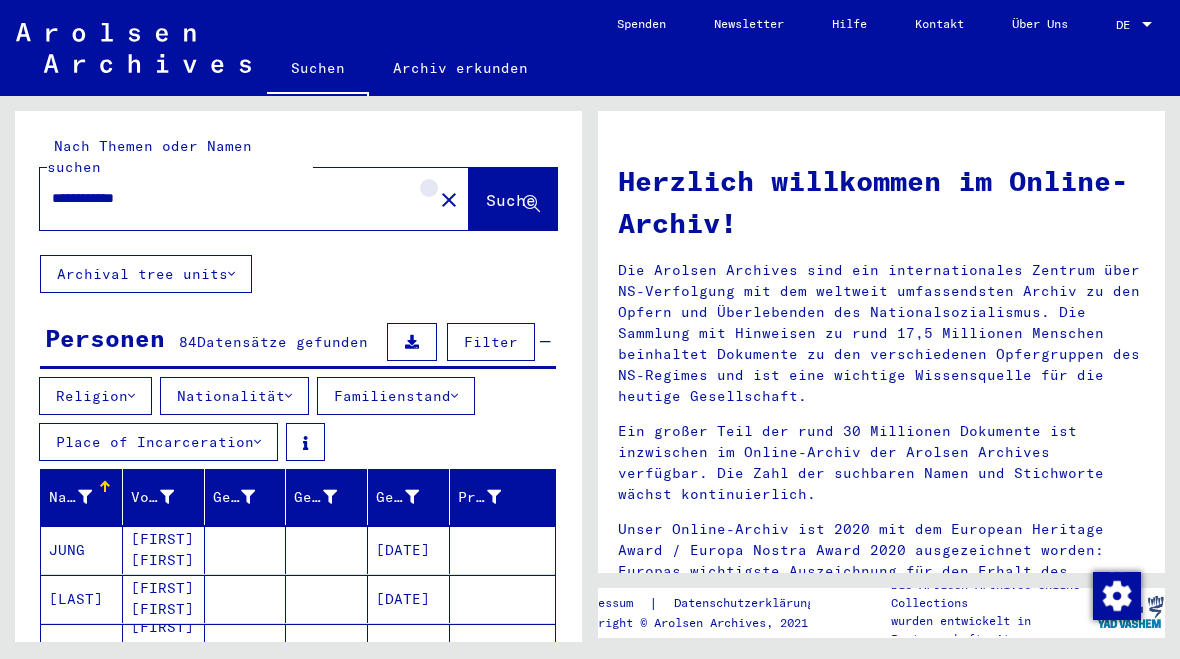 click on "close" 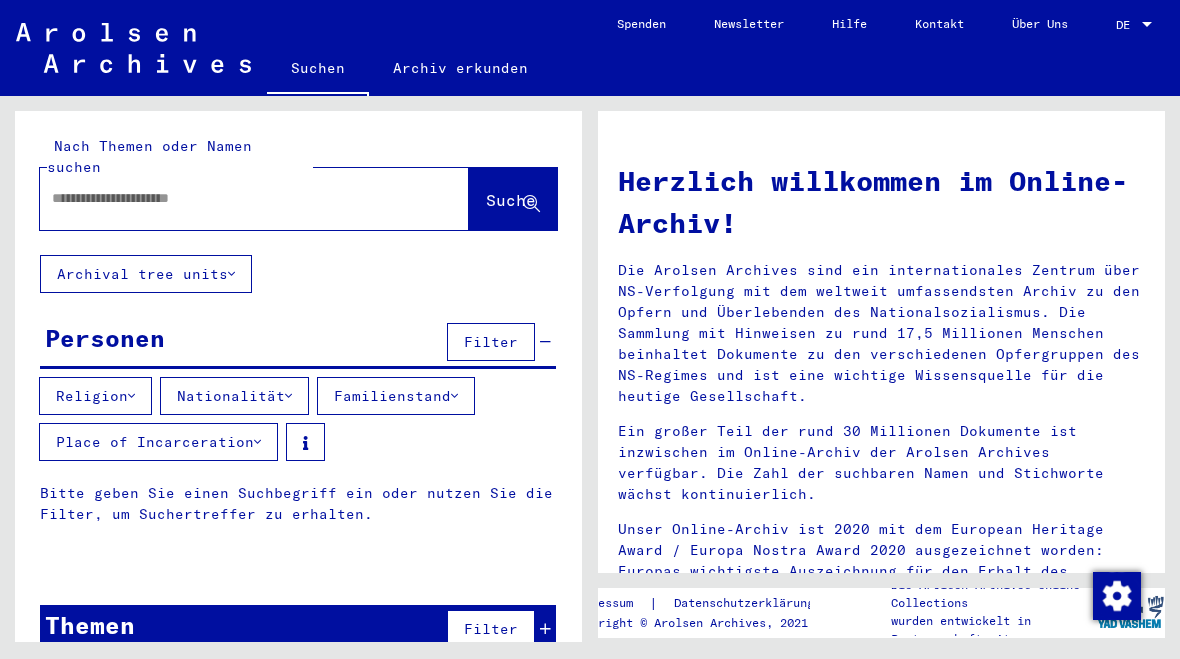 click at bounding box center [230, 198] 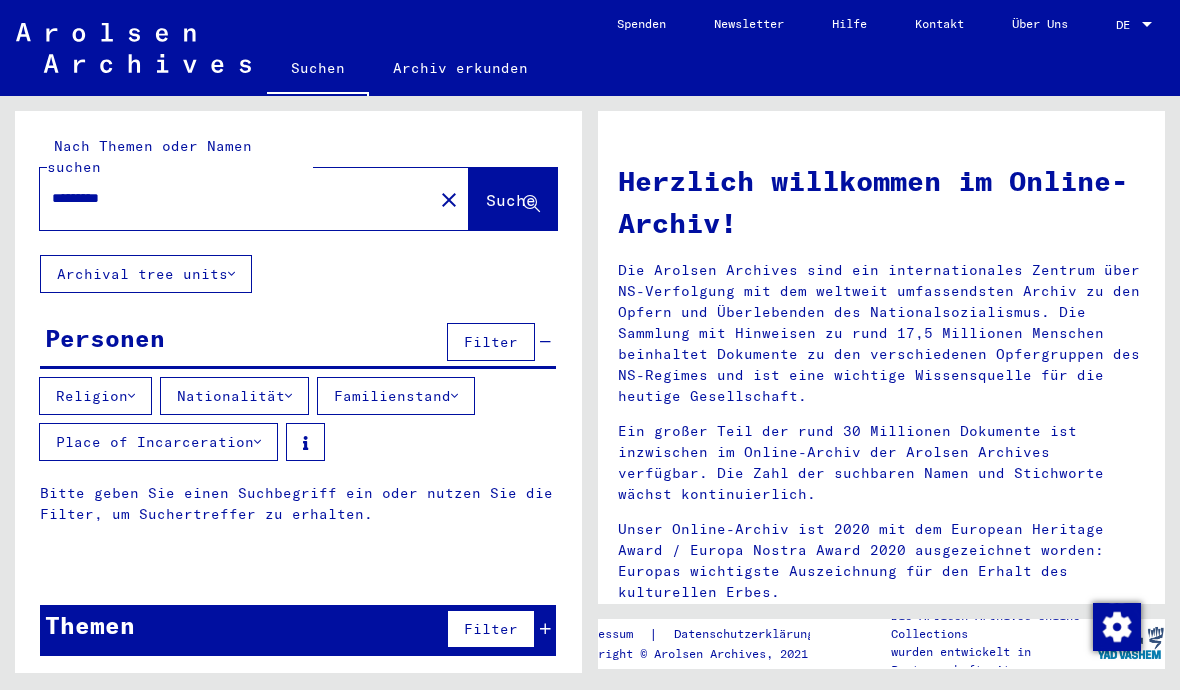 type on "*********" 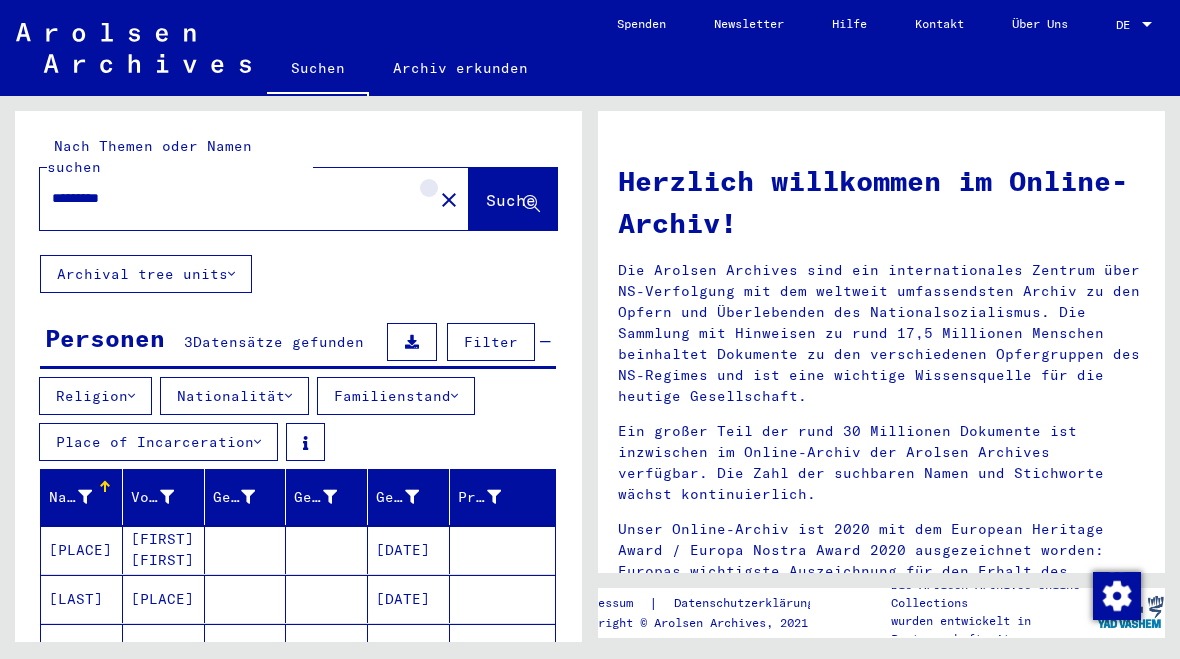 click on "close" 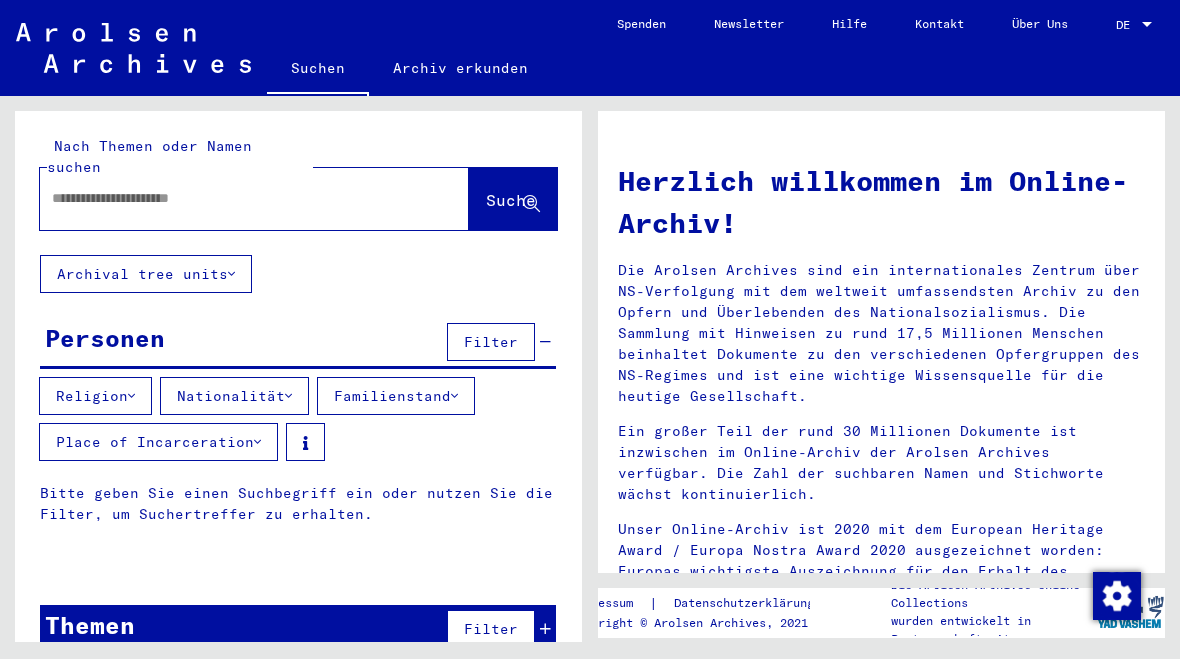 click at bounding box center (230, 198) 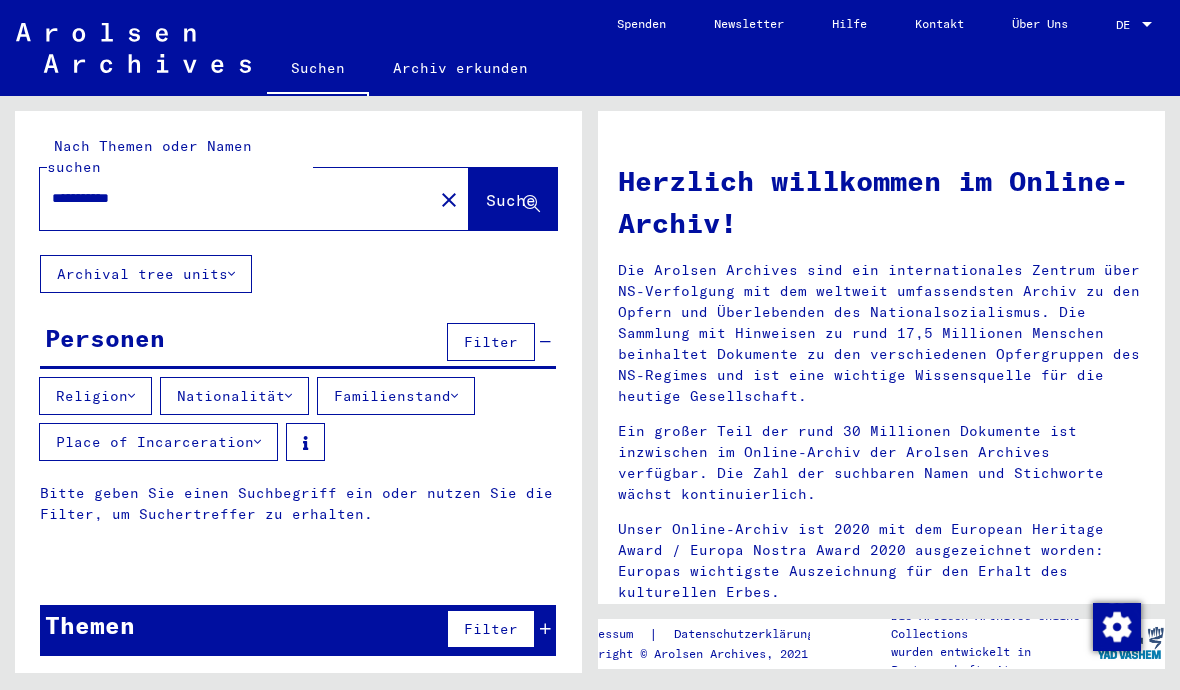 type on "**********" 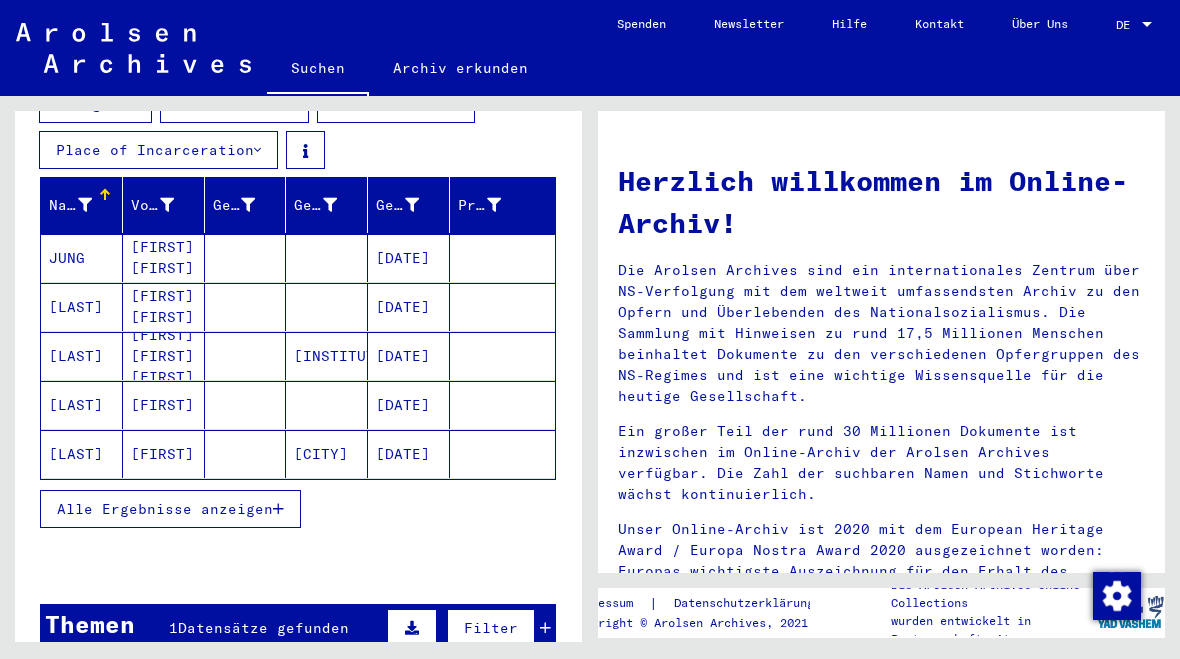 scroll, scrollTop: 300, scrollLeft: 0, axis: vertical 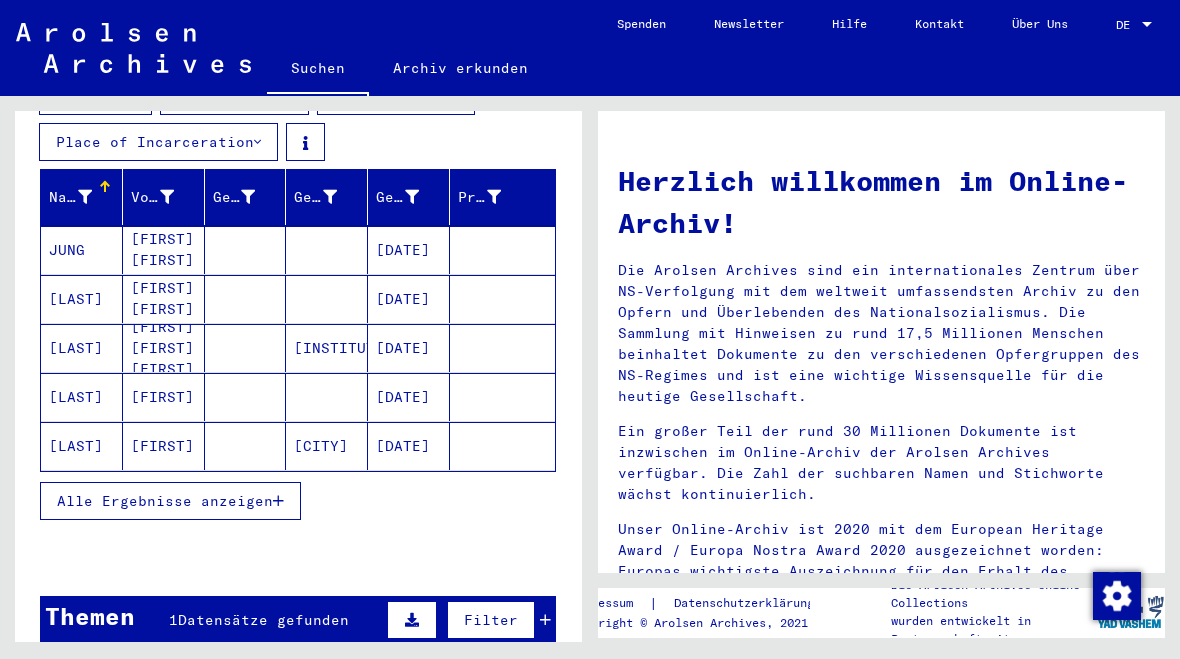 click on "Alle Ergebnisse anzeigen" at bounding box center [165, 501] 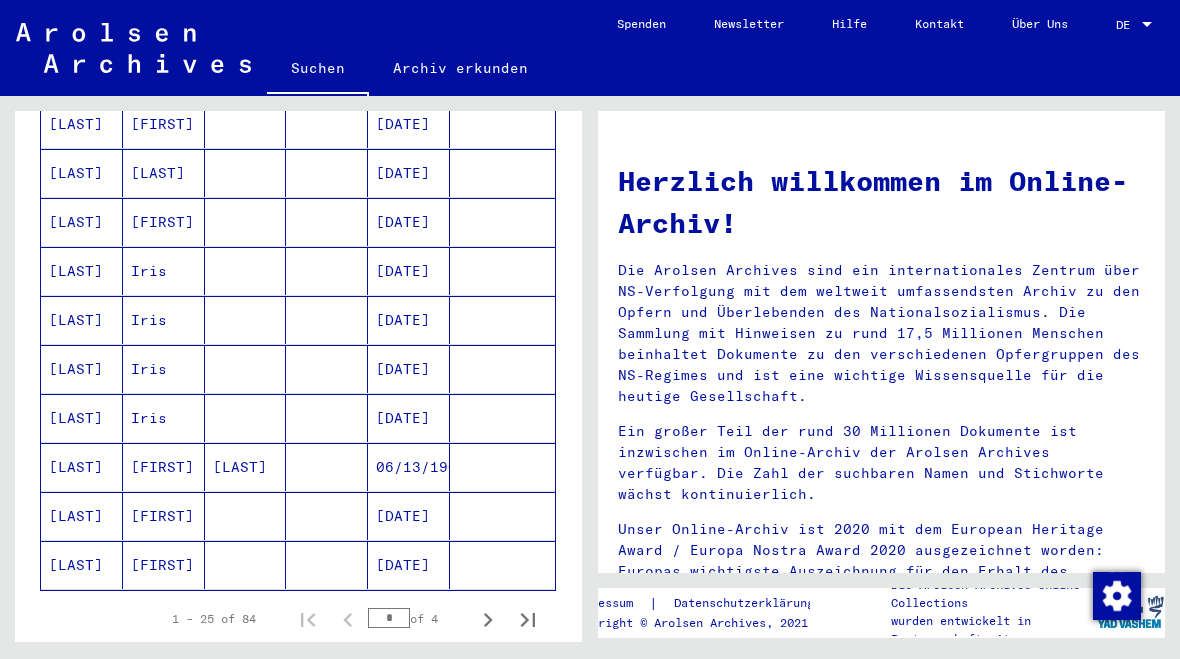 scroll, scrollTop: 1162, scrollLeft: 0, axis: vertical 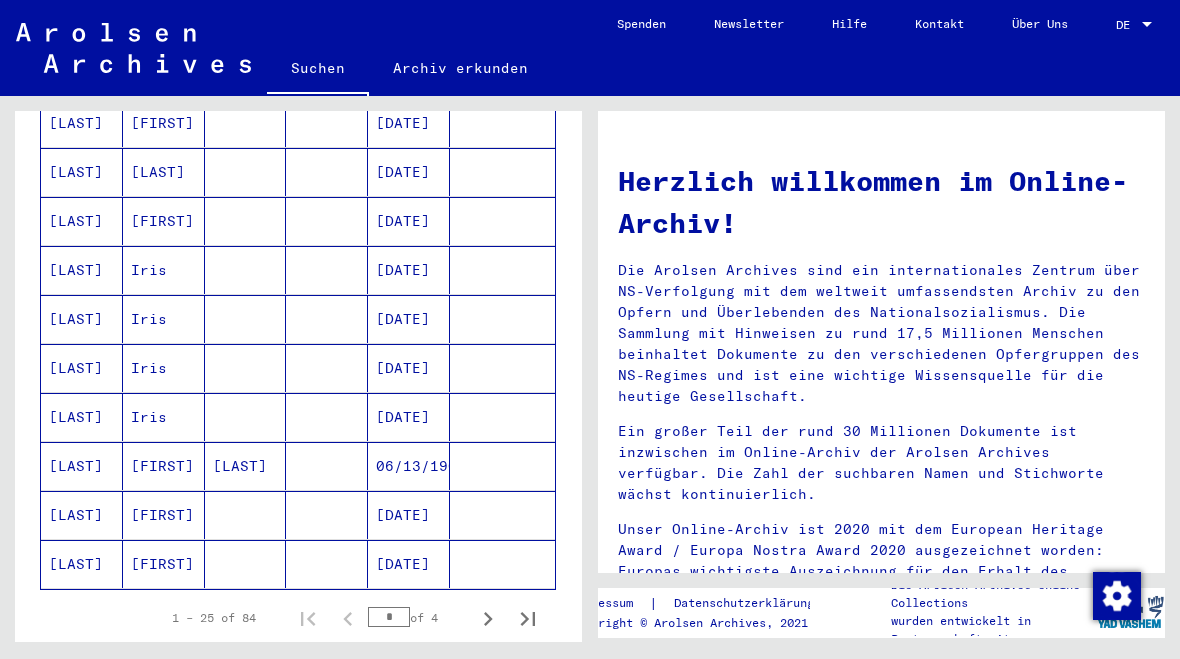 click 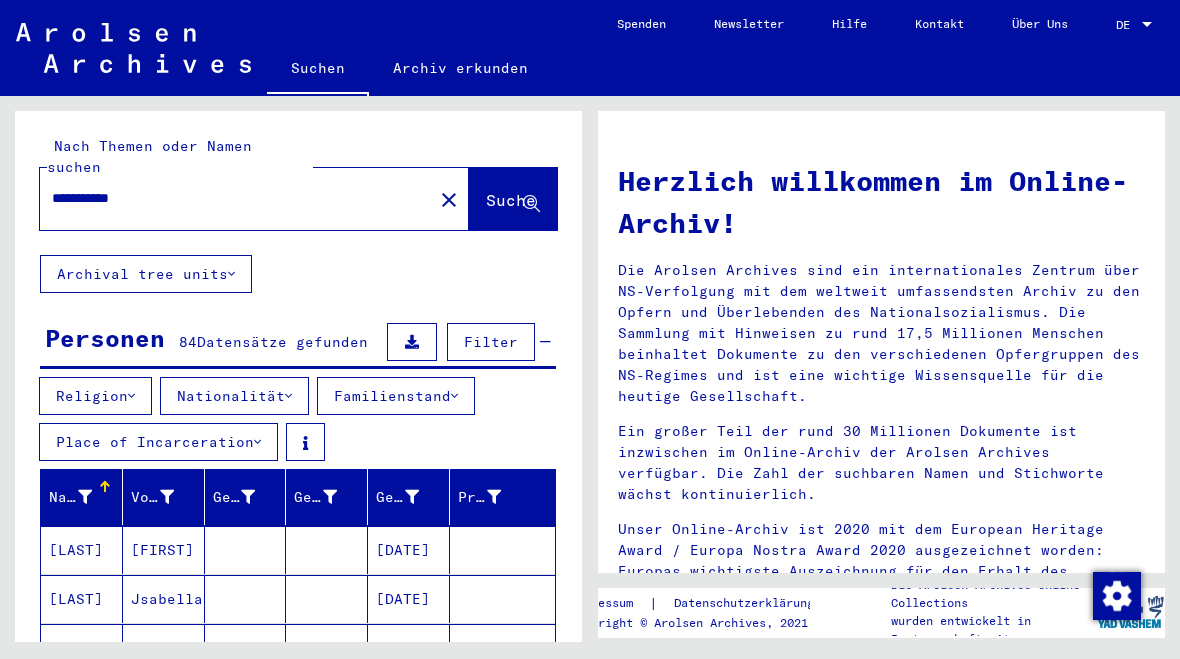 scroll, scrollTop: 0, scrollLeft: 0, axis: both 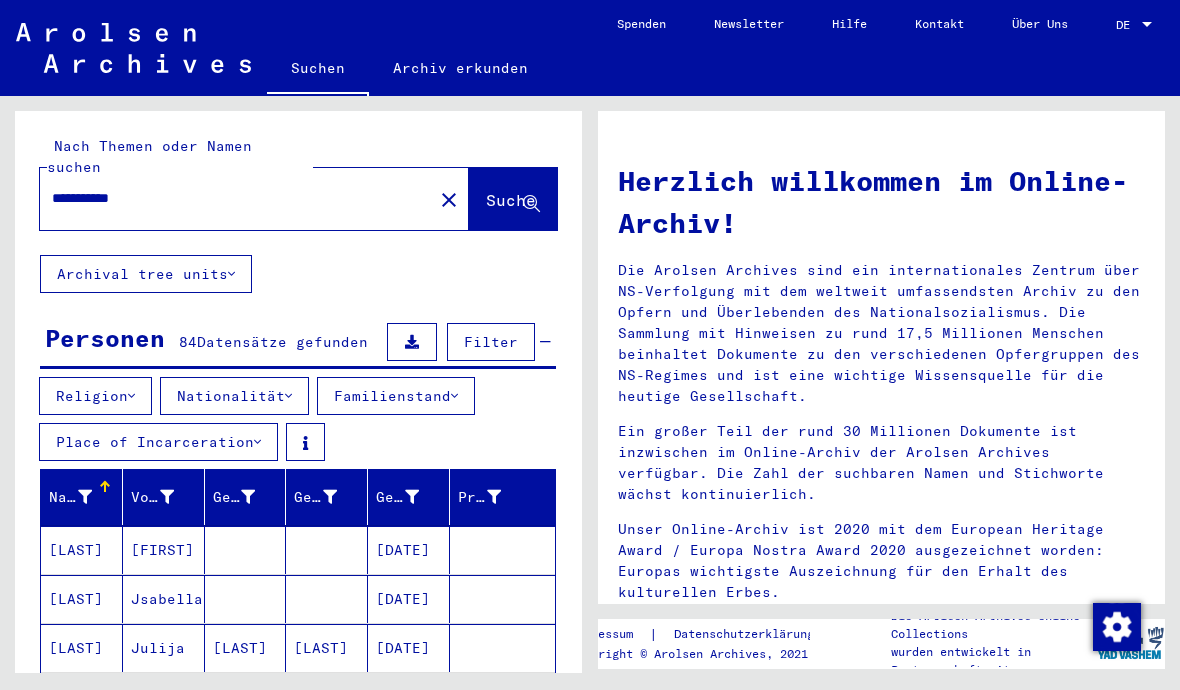 click on "close" 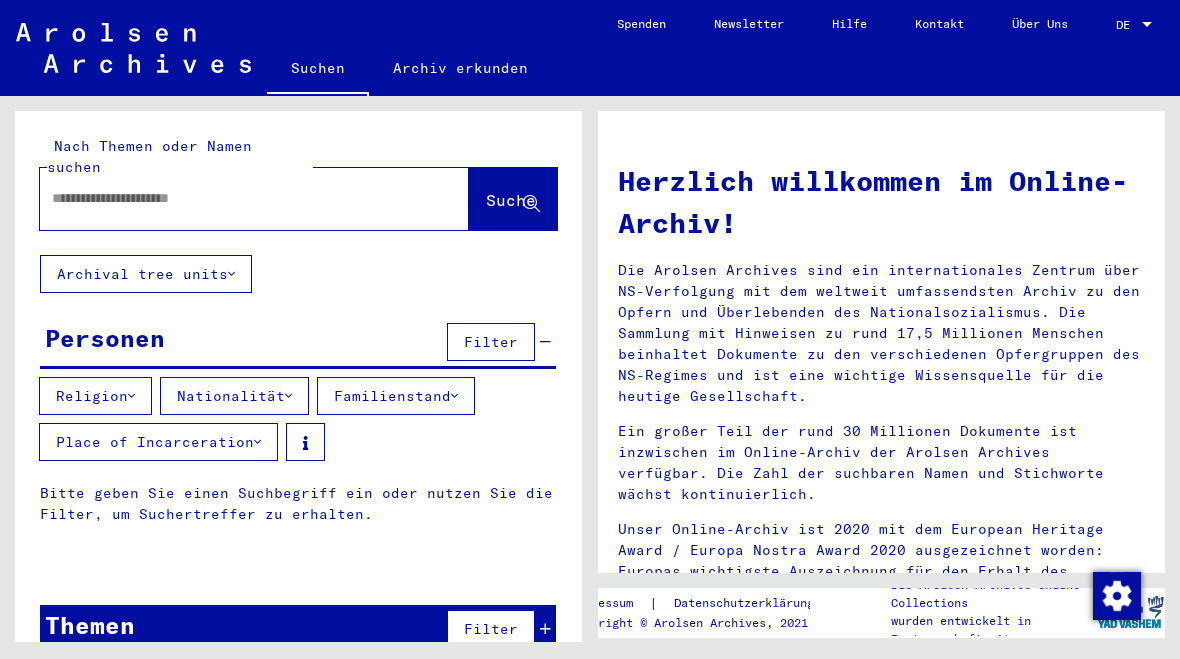 click at bounding box center (230, 198) 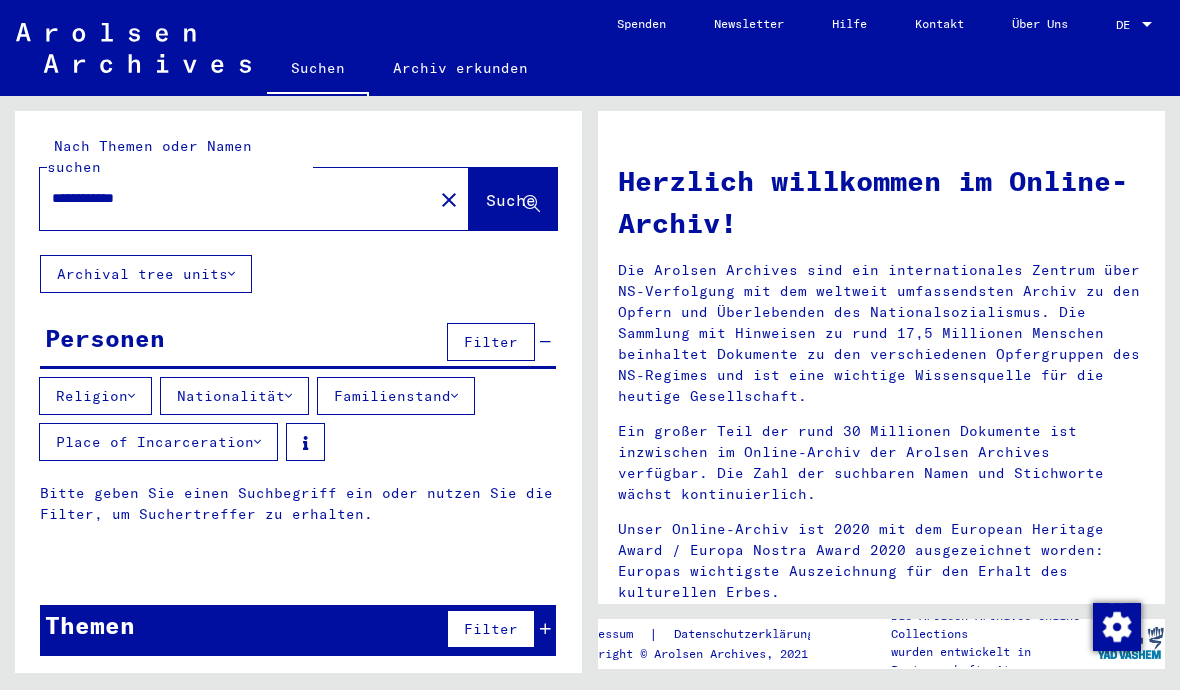 type on "**********" 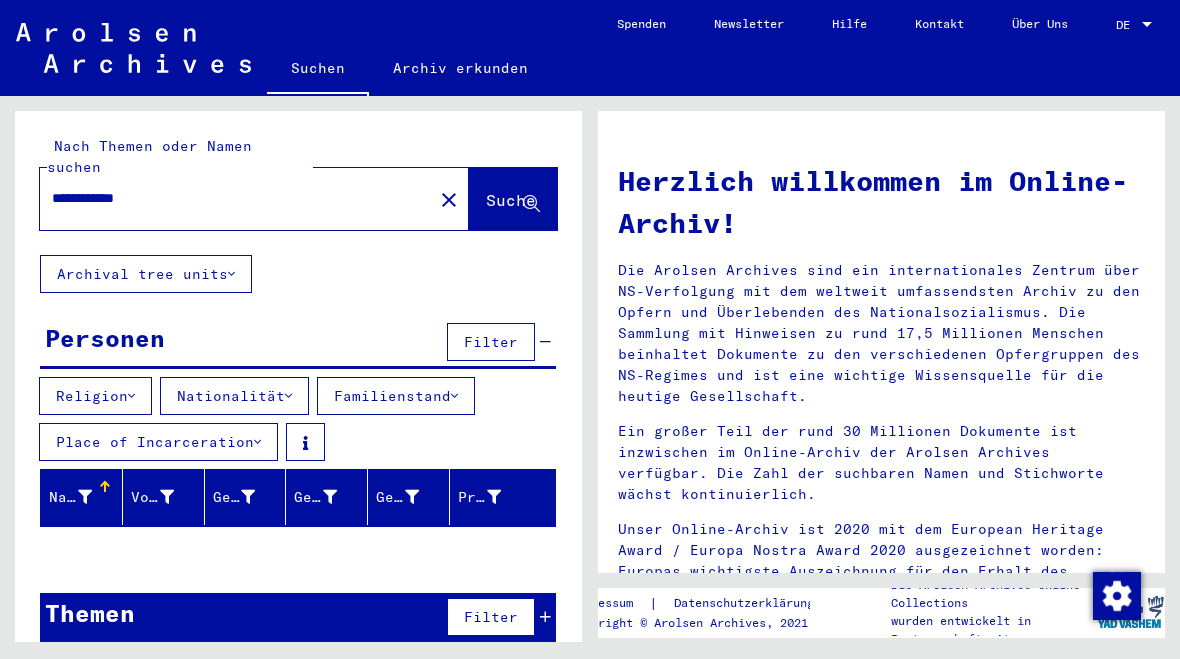 click on "close" 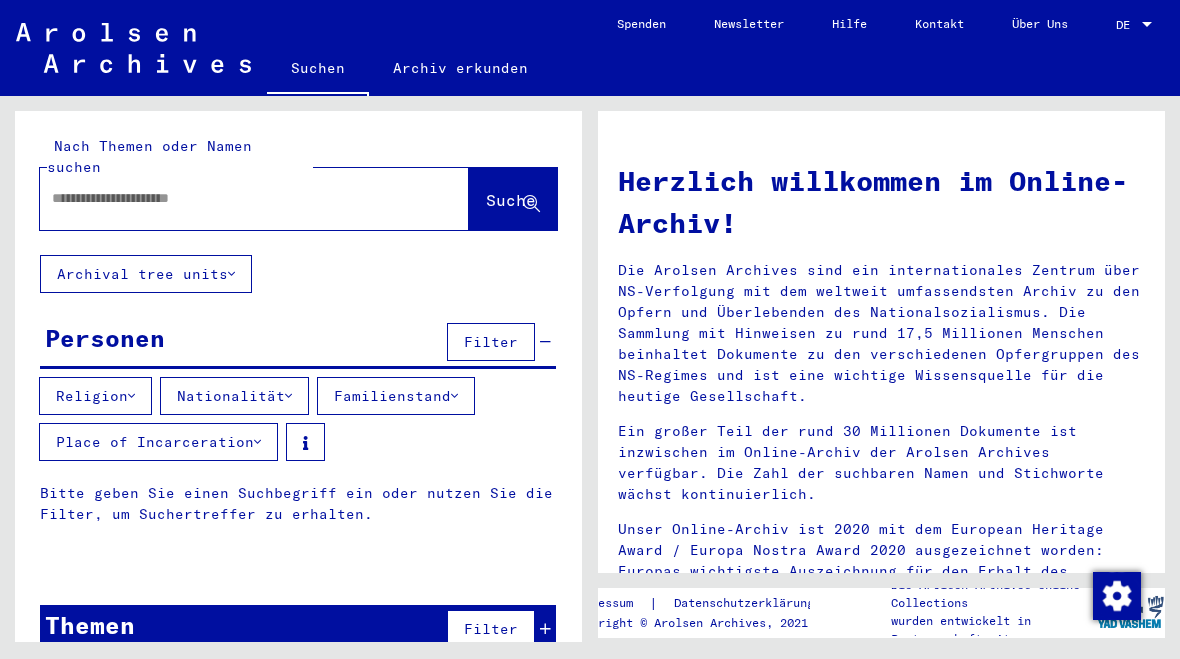 click at bounding box center (230, 198) 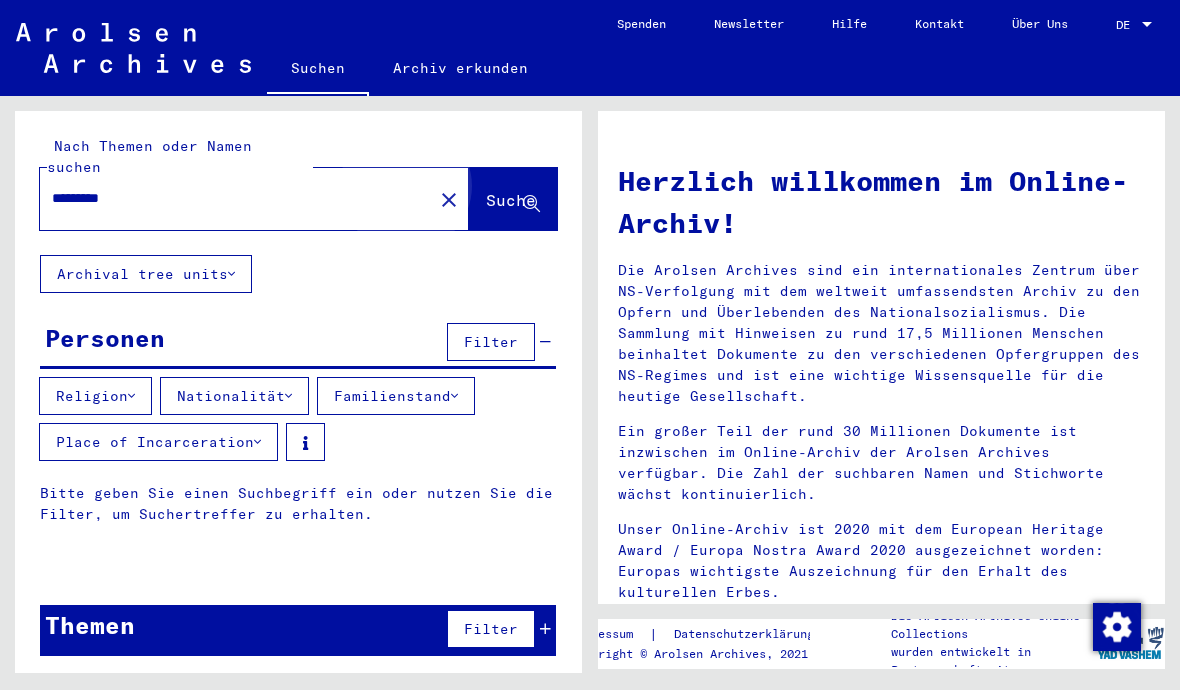 type on "*********" 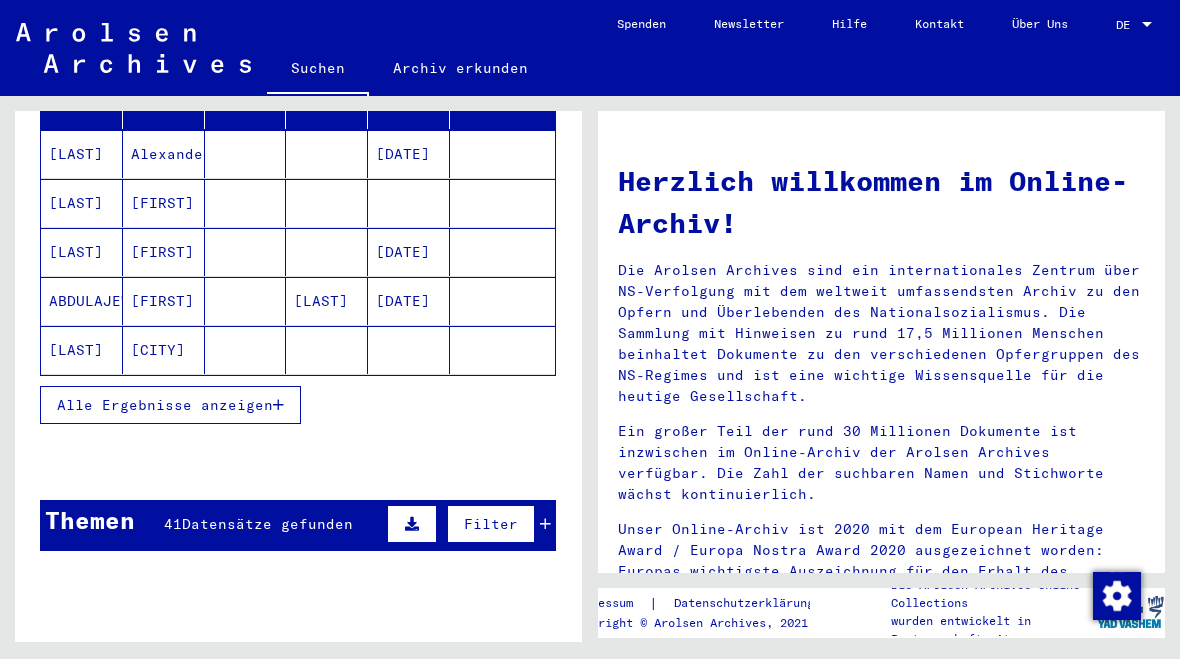 scroll, scrollTop: 341, scrollLeft: 0, axis: vertical 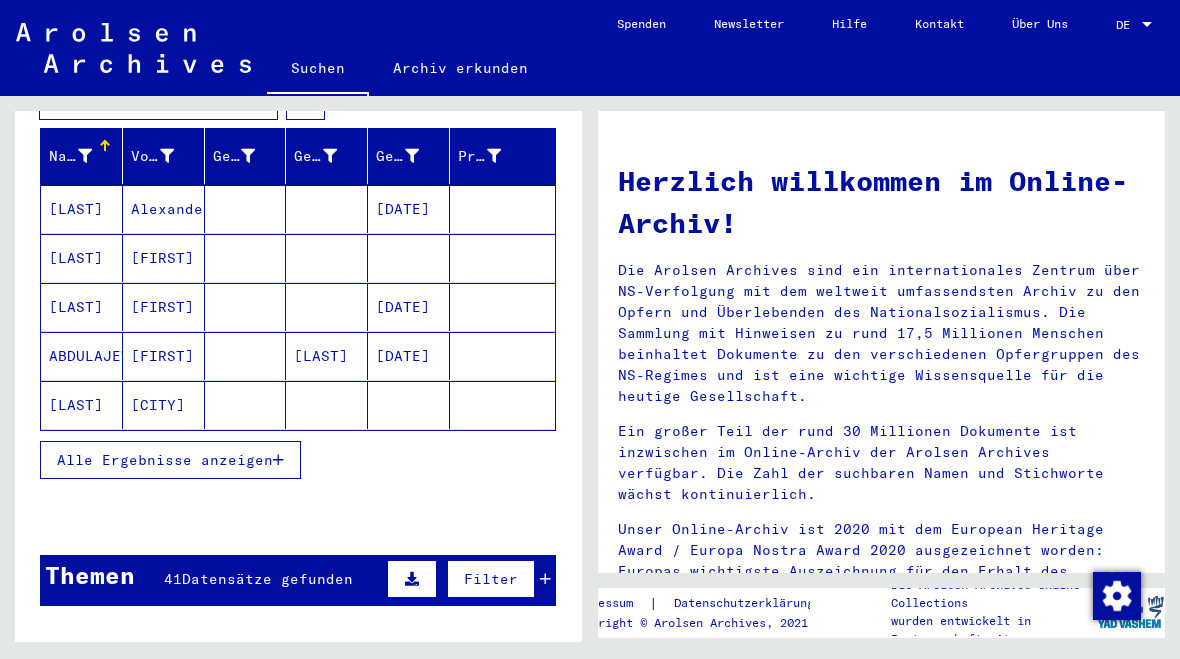 click on "Alle Ergebnisse anzeigen" at bounding box center (165, 460) 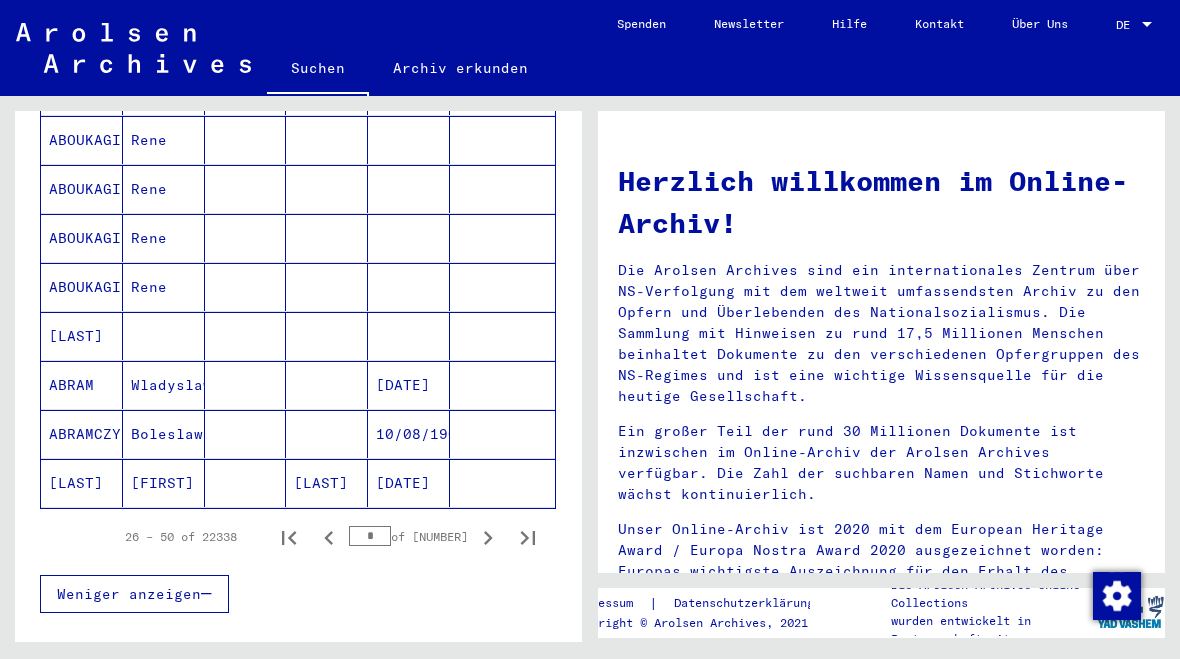 scroll, scrollTop: 1228, scrollLeft: 0, axis: vertical 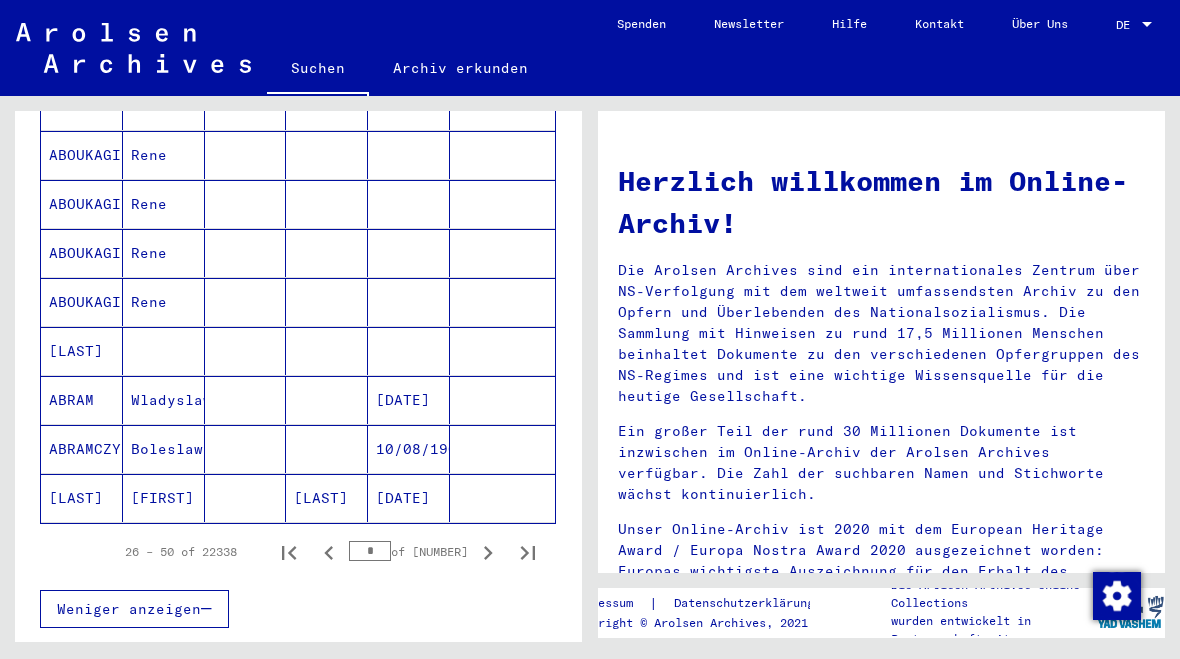 click 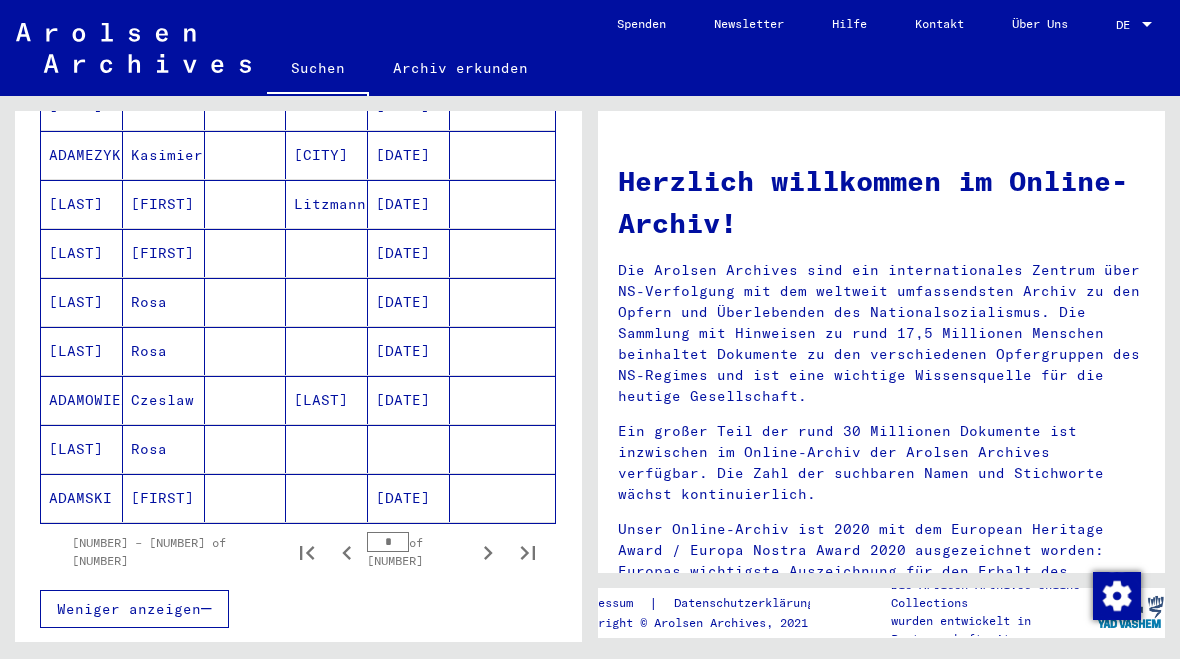 click 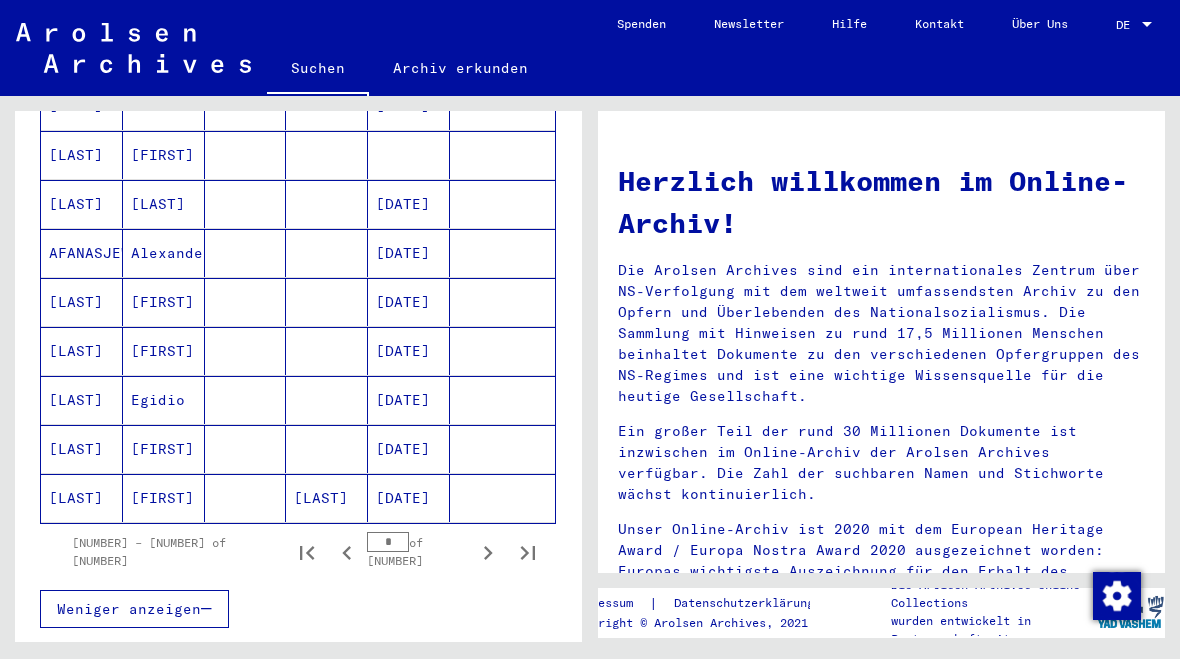 click 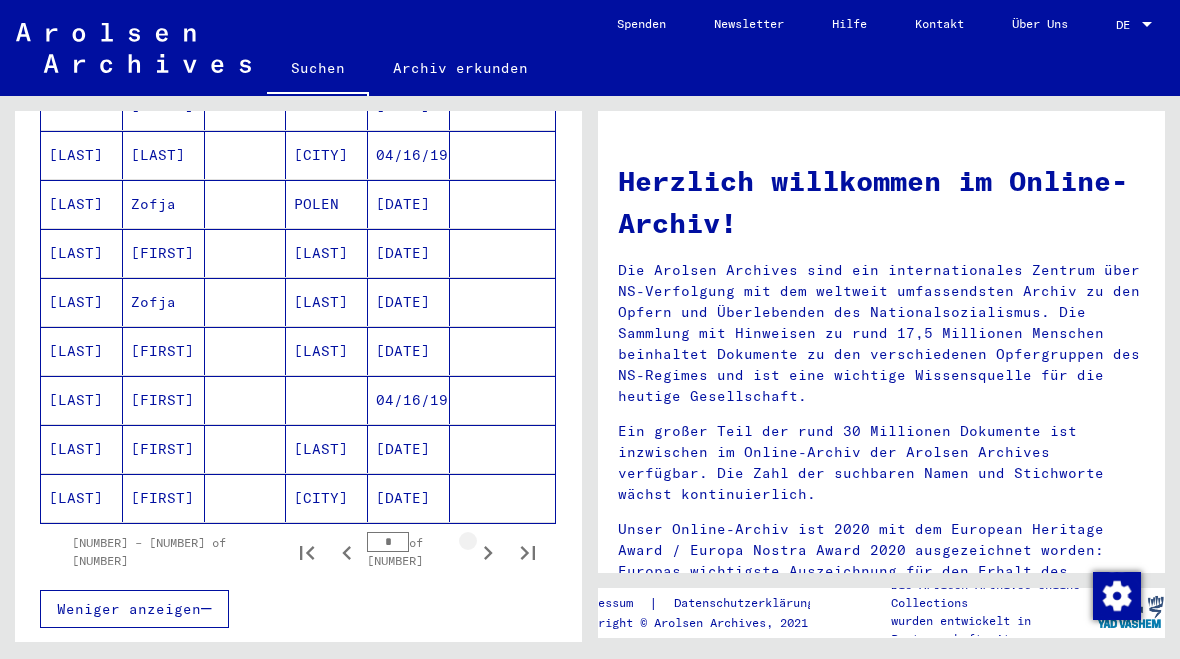 click 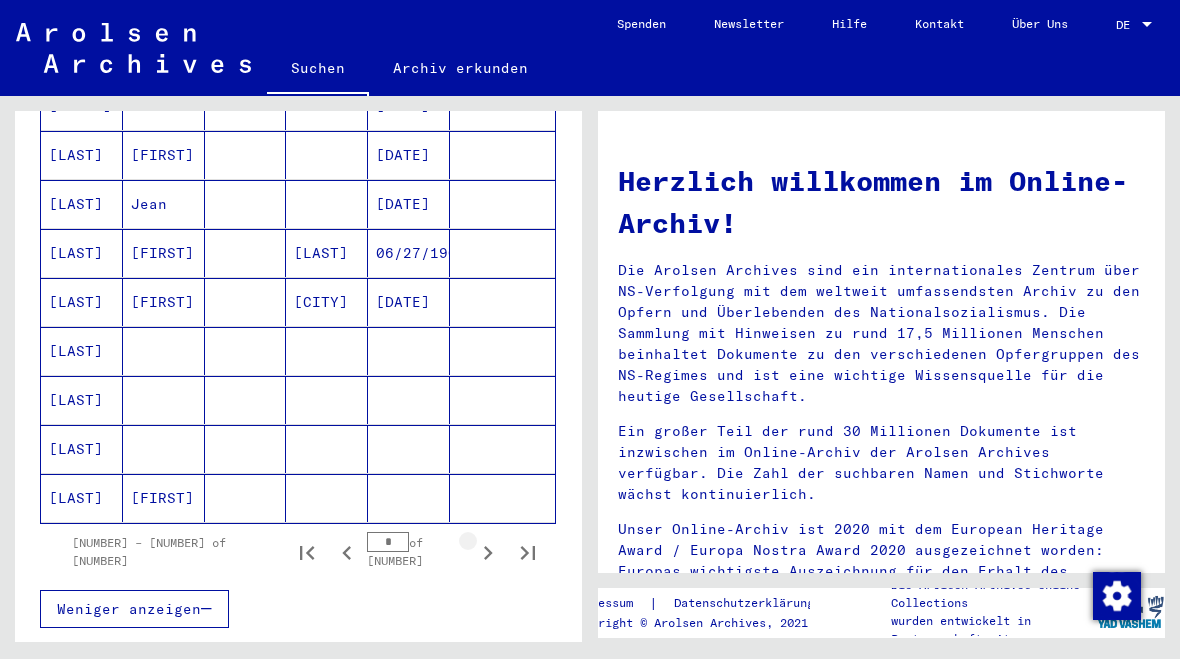 click 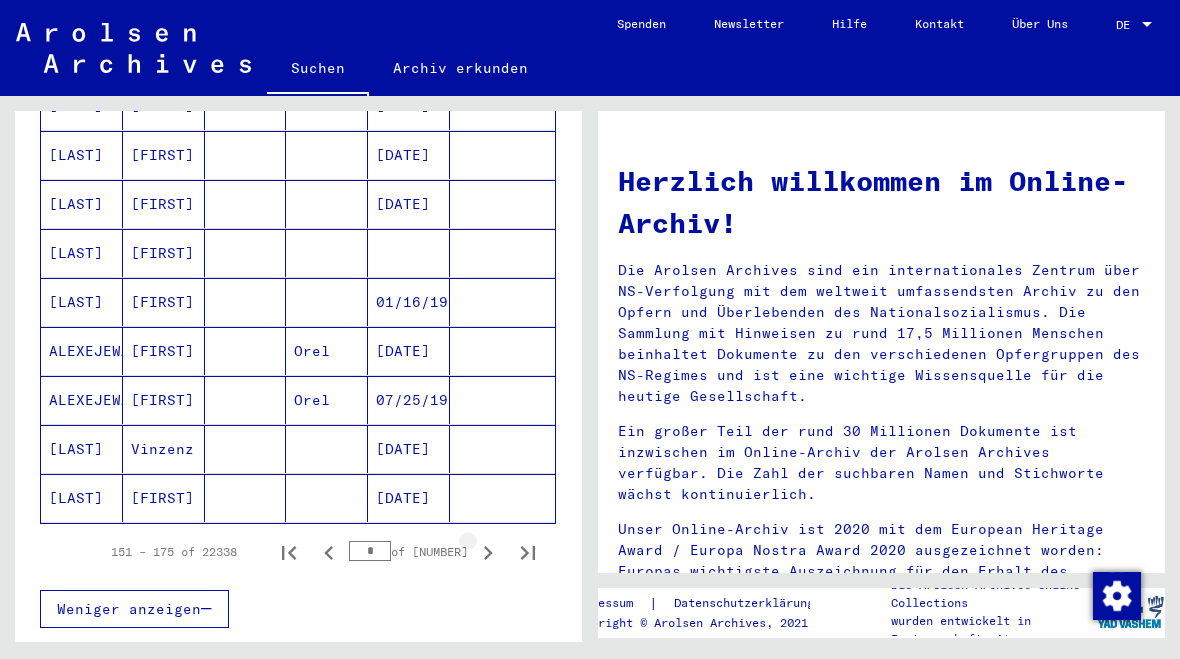 click 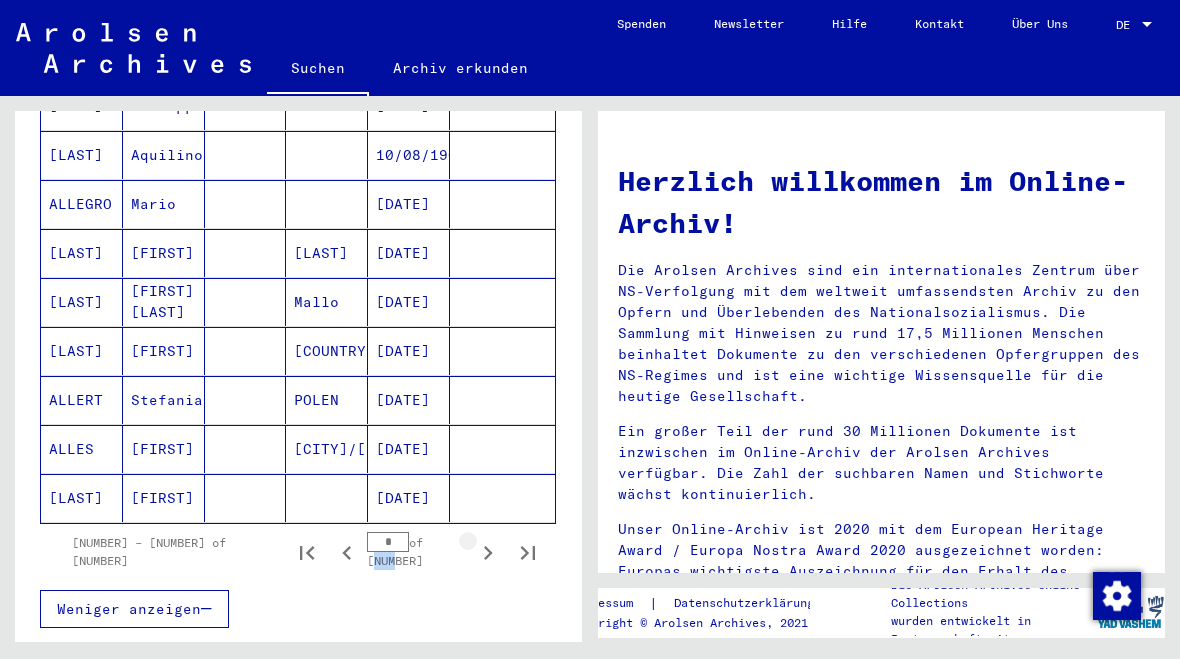 click 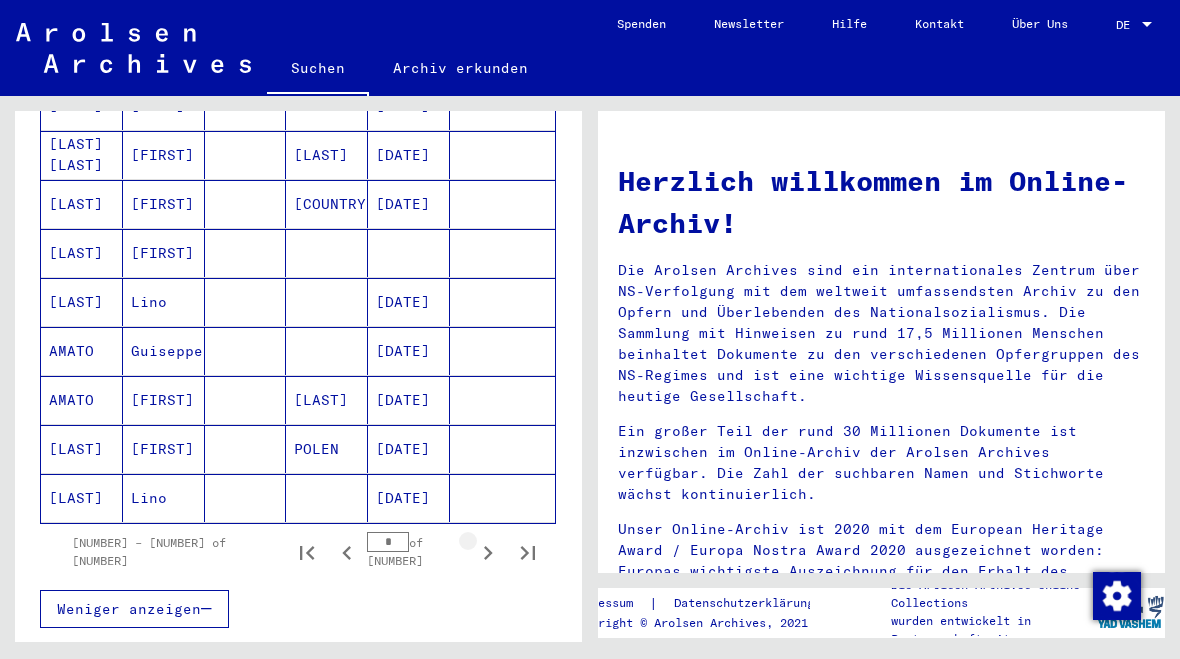 click 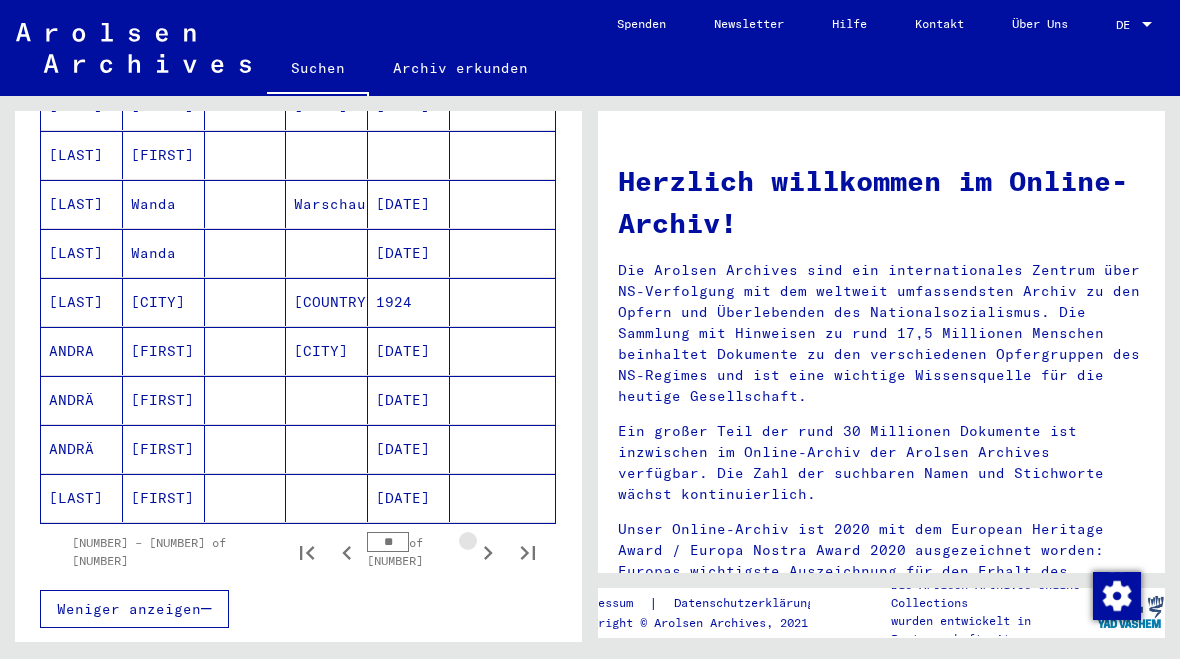 click 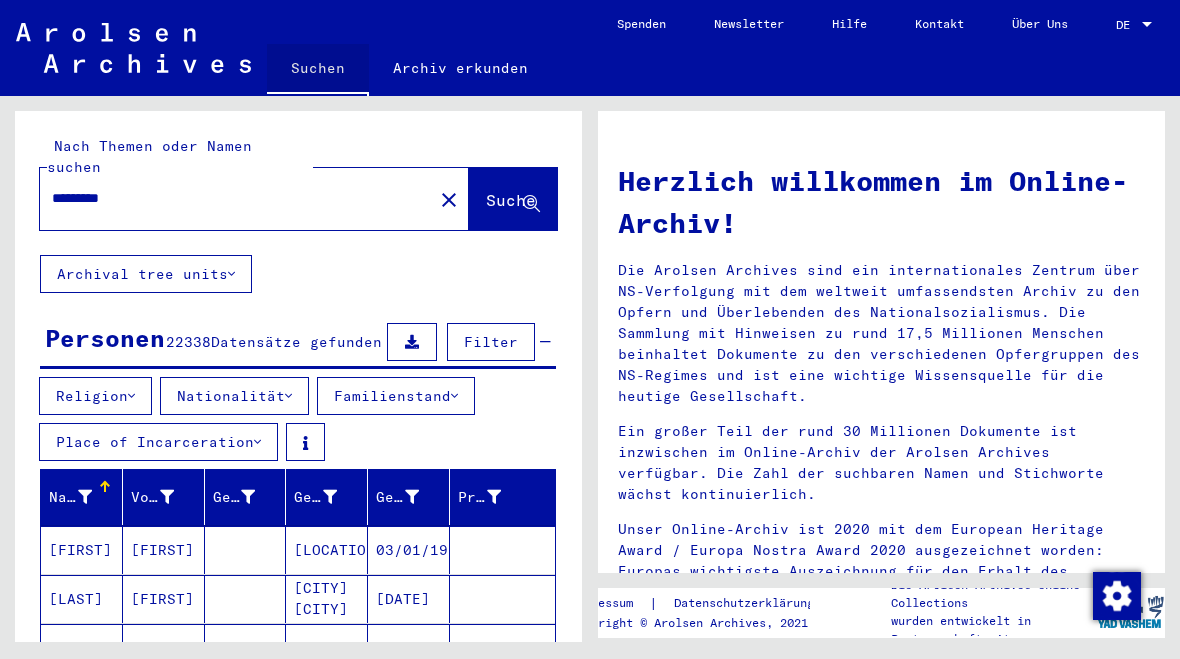 scroll, scrollTop: 0, scrollLeft: 0, axis: both 